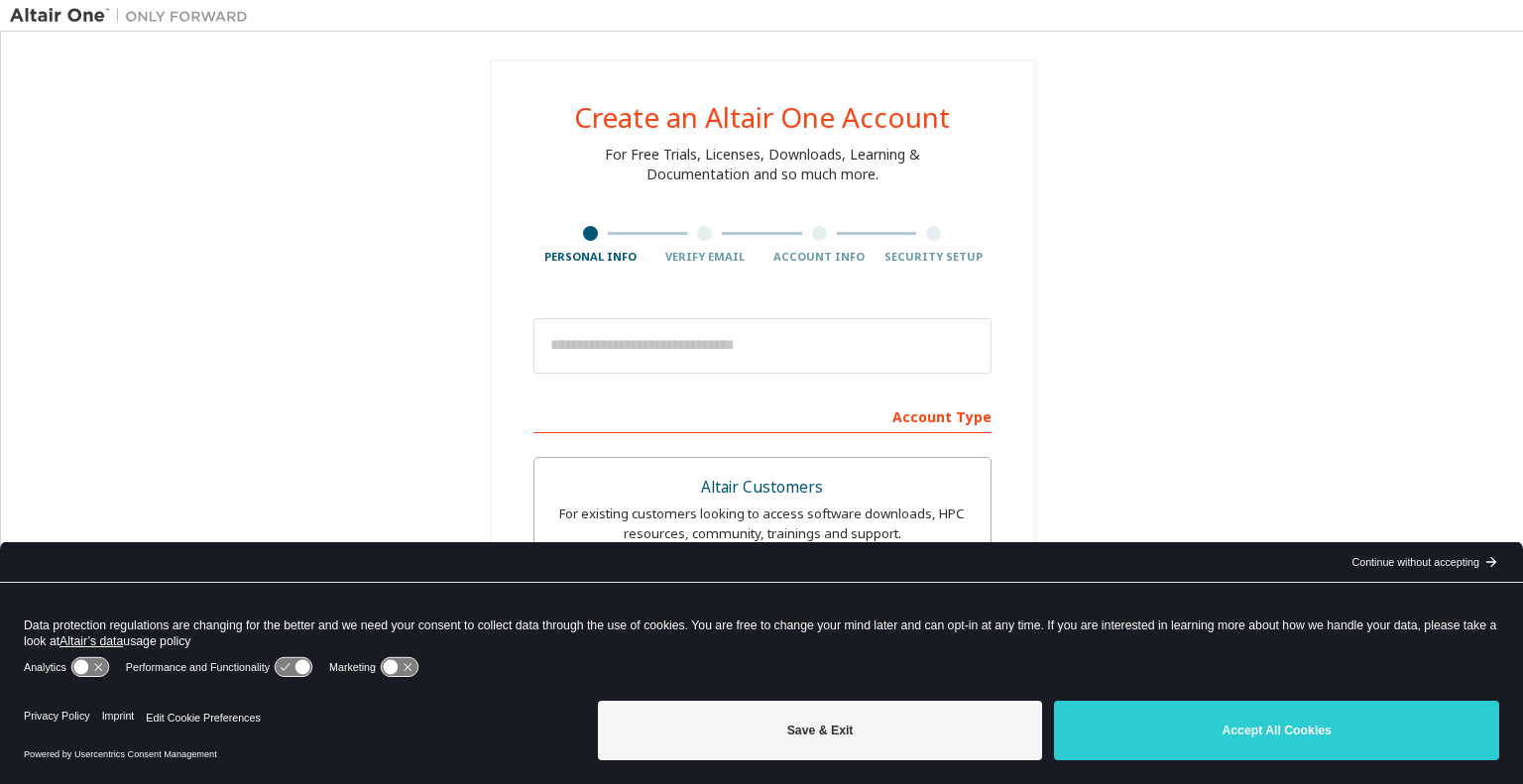 scroll, scrollTop: 0, scrollLeft: 0, axis: both 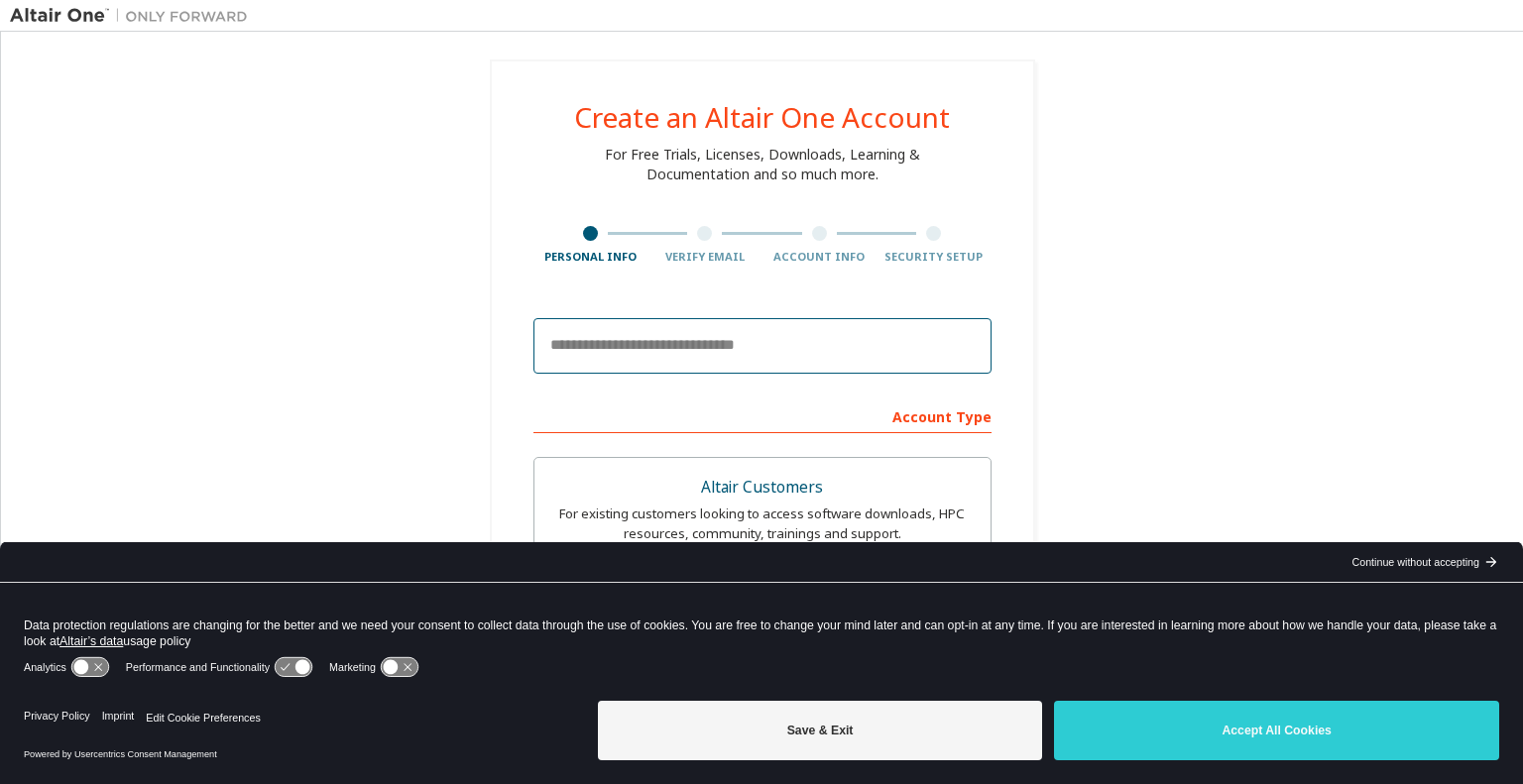 click at bounding box center [762, 346] 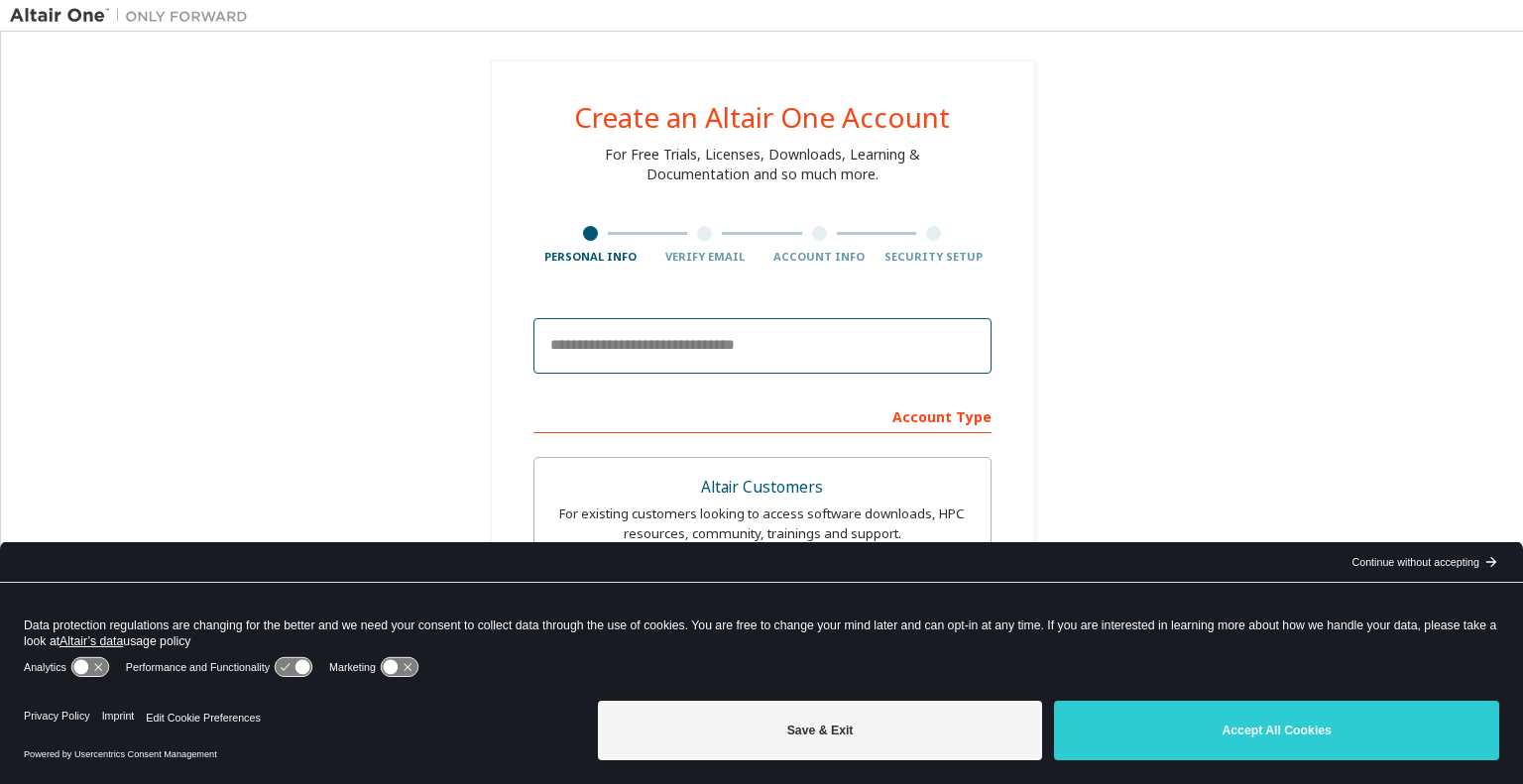 type on "**********" 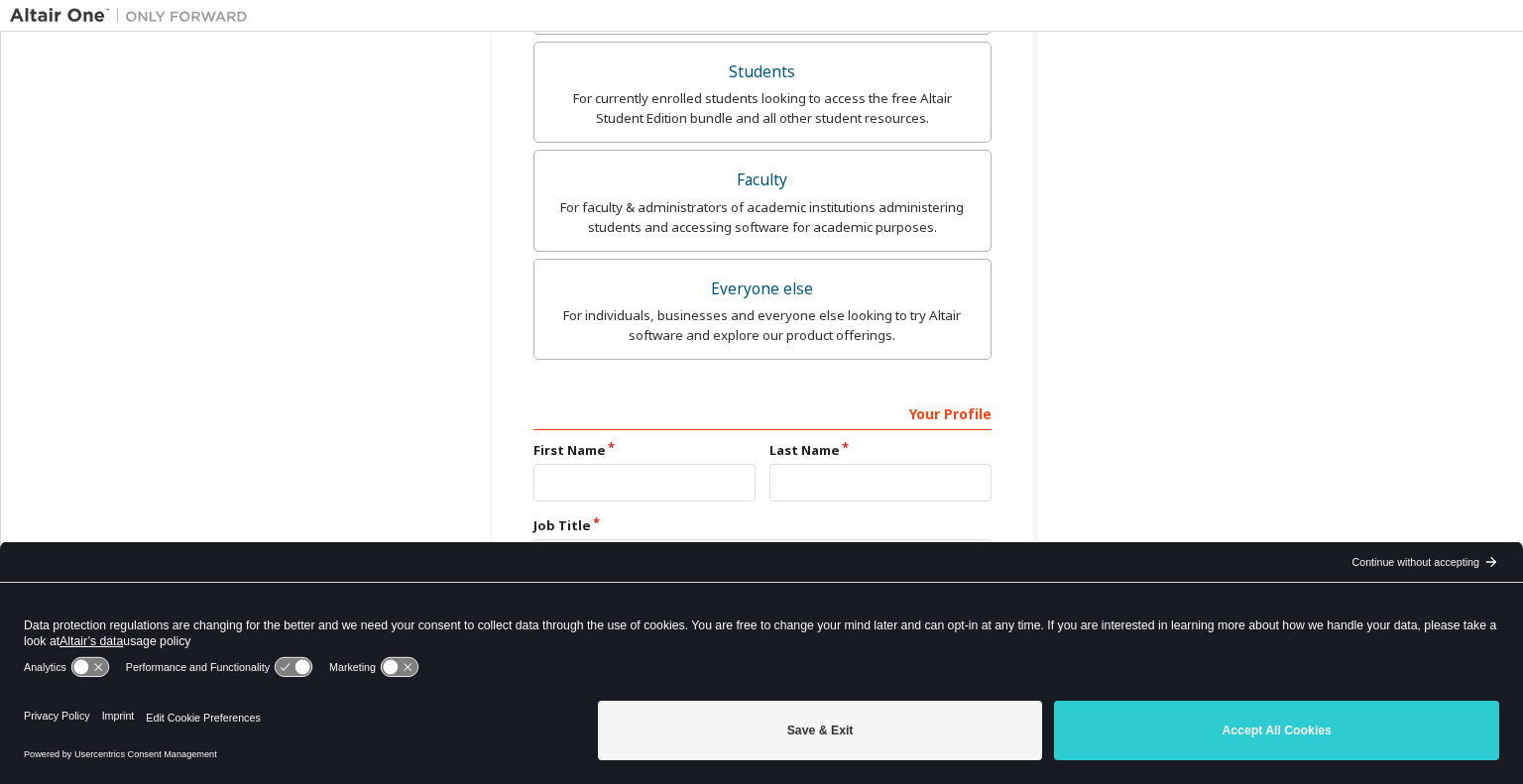 scroll, scrollTop: 526, scrollLeft: 0, axis: vertical 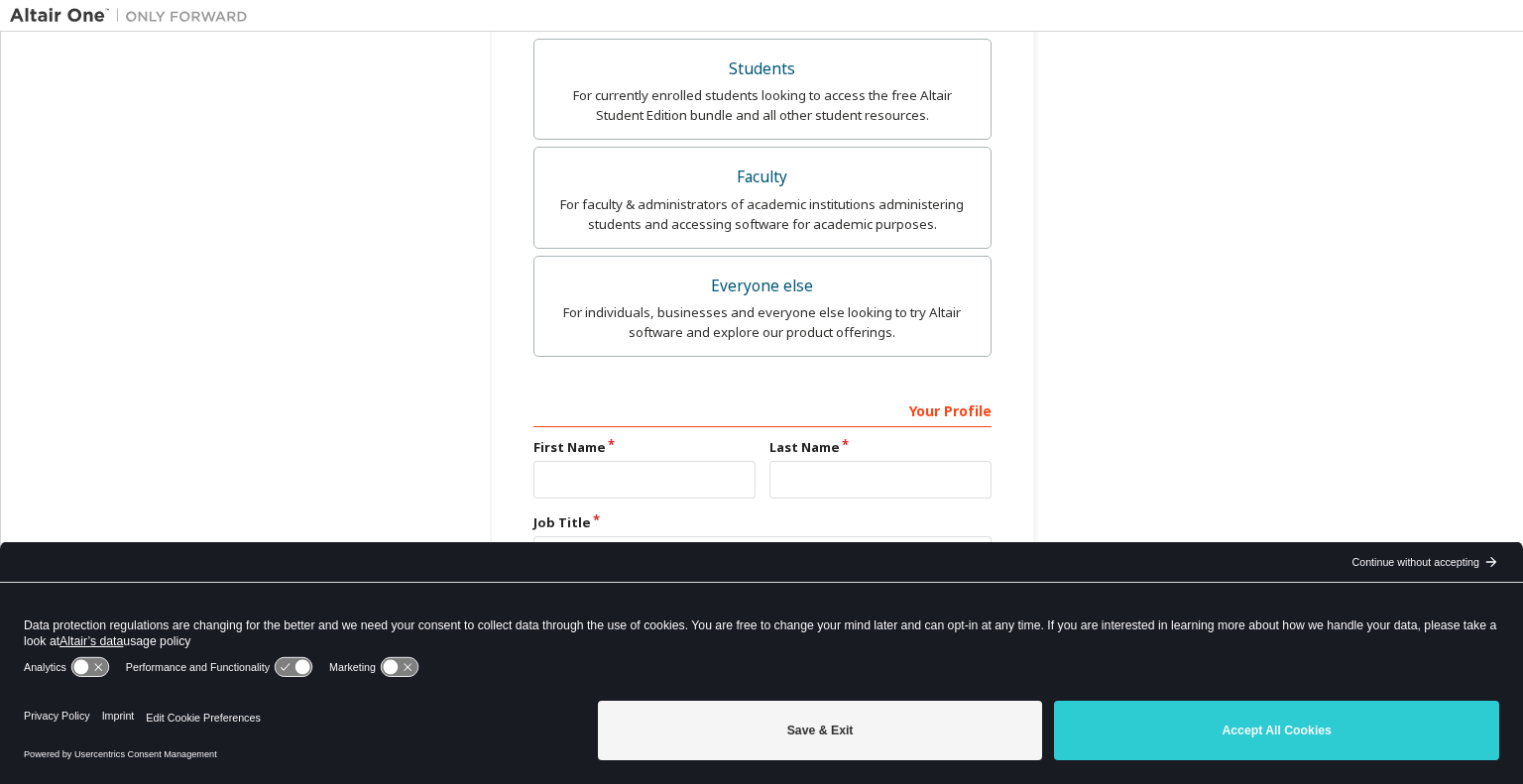 click on "Continue without accepting" at bounding box center [1415, 562] 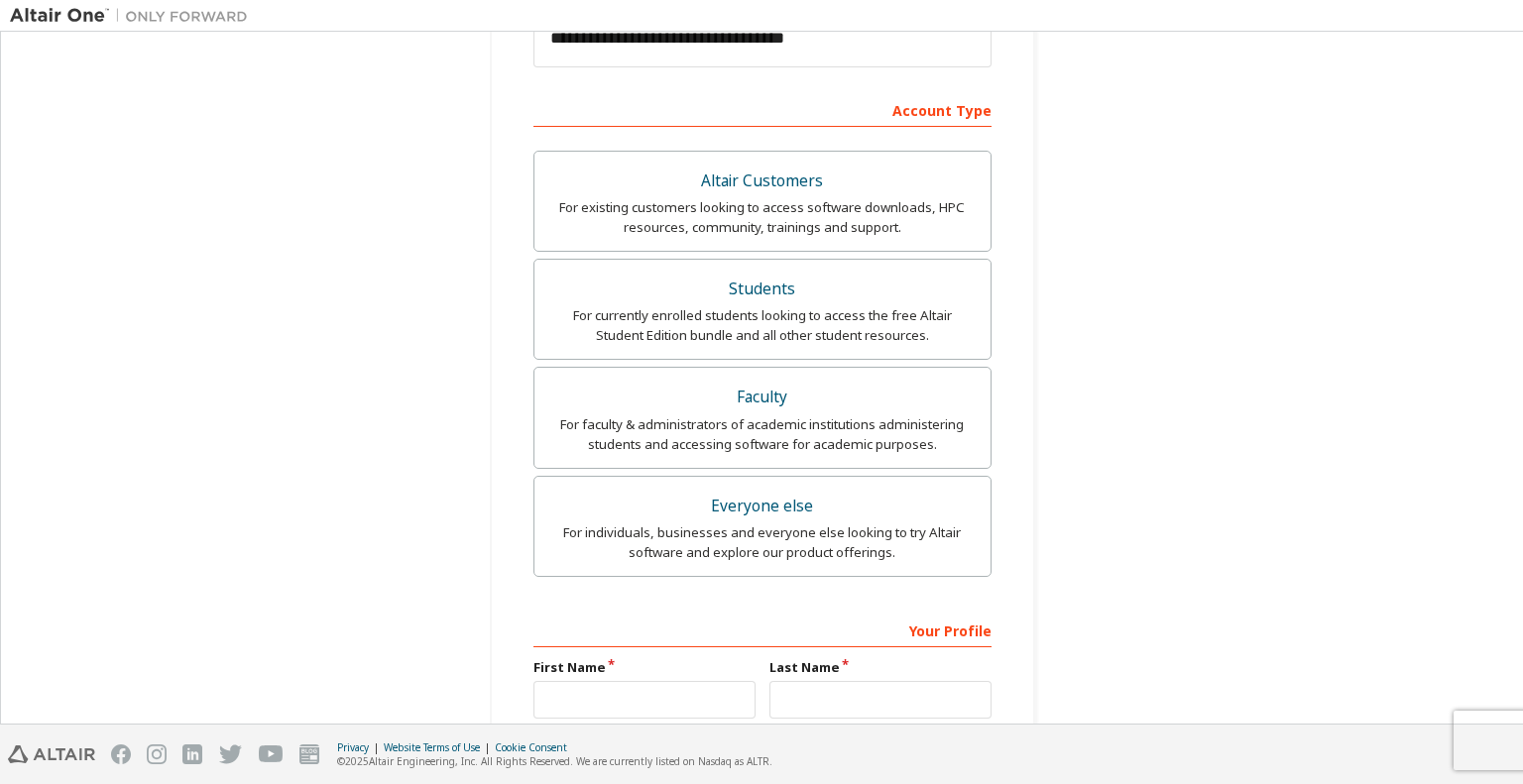 scroll, scrollTop: 427, scrollLeft: 0, axis: vertical 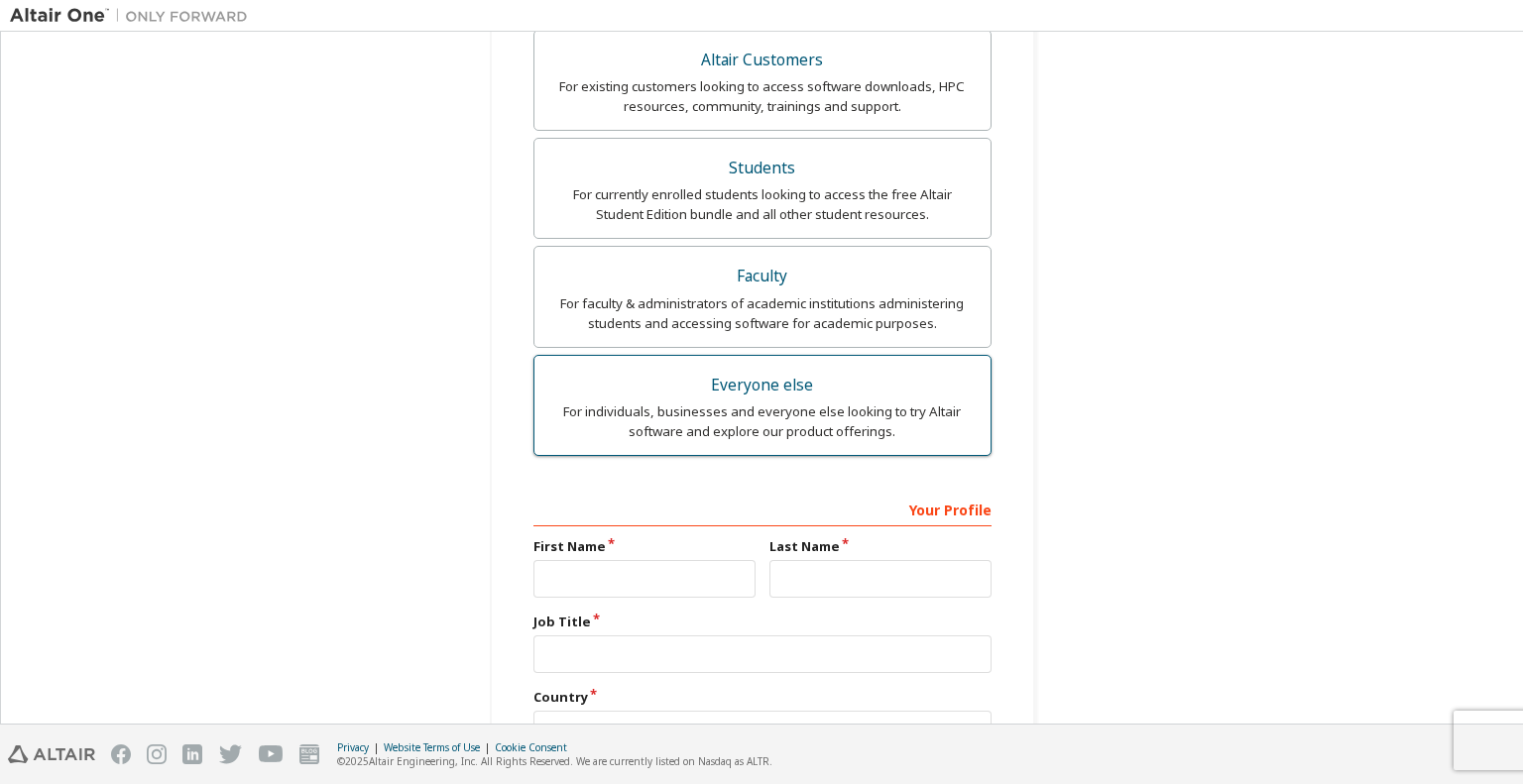 click on "Everyone else For individuals, businesses and everyone else looking to try Altair software and explore our product offerings." at bounding box center [762, 405] 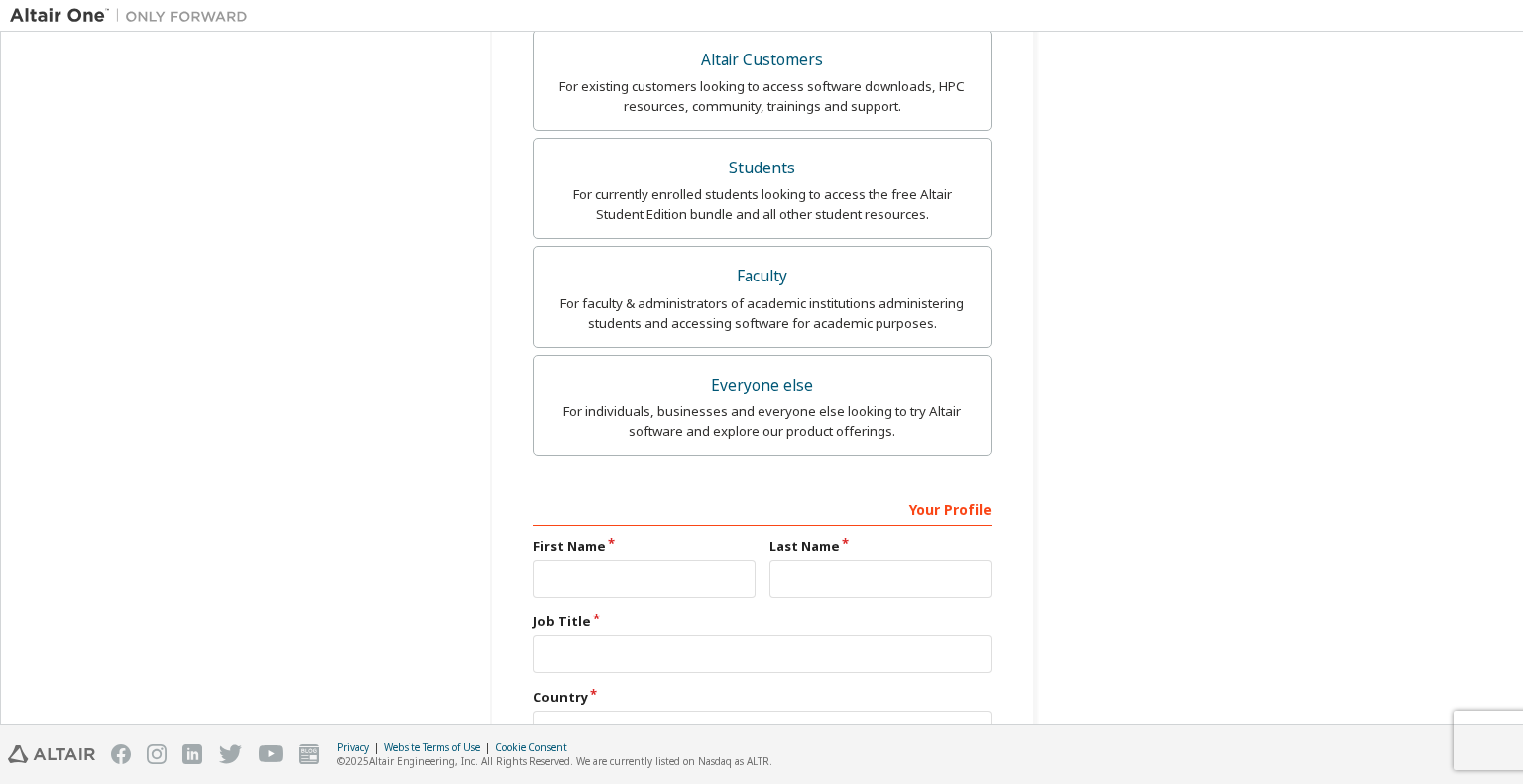 scroll, scrollTop: 602, scrollLeft: 0, axis: vertical 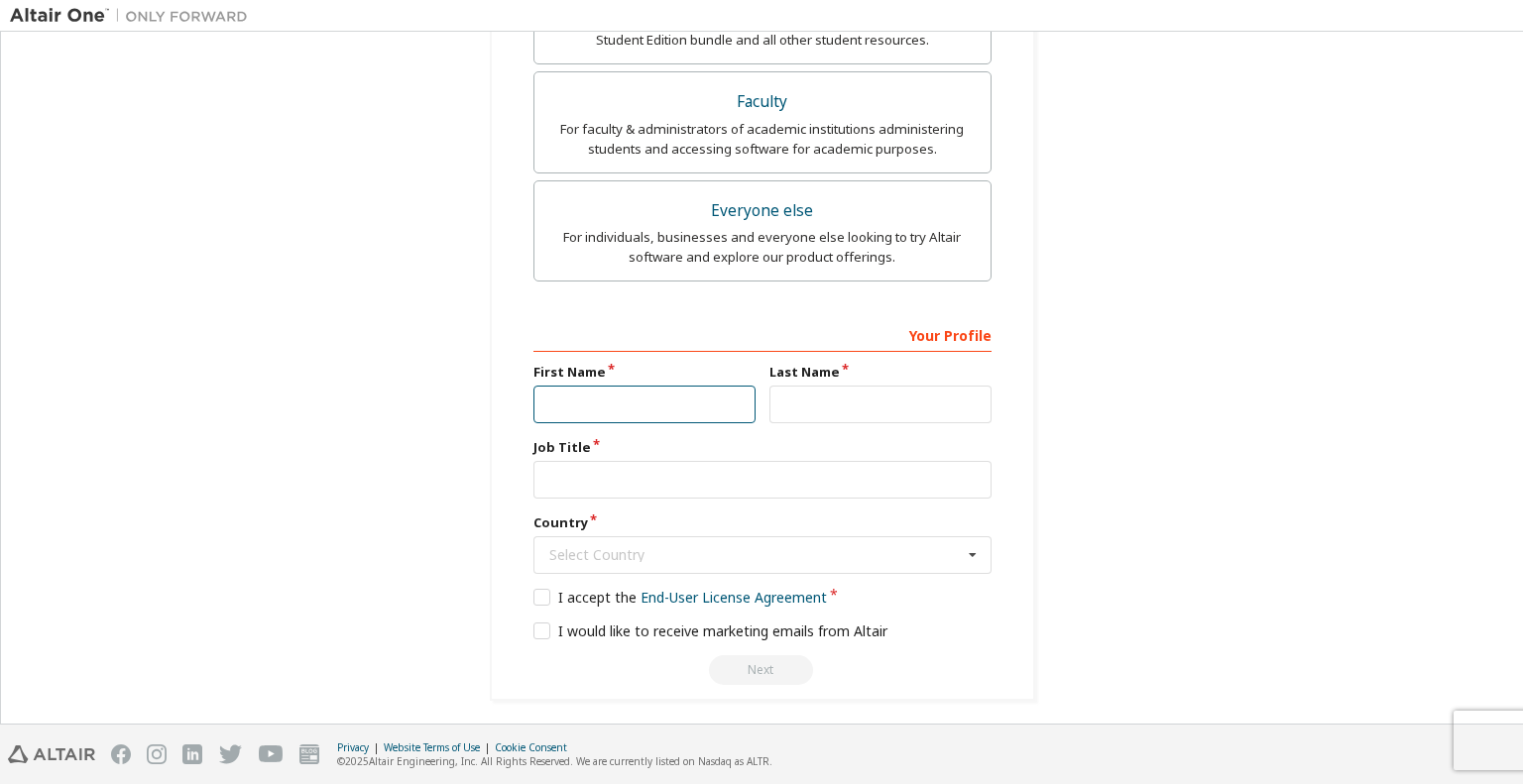 click at bounding box center (644, 404) 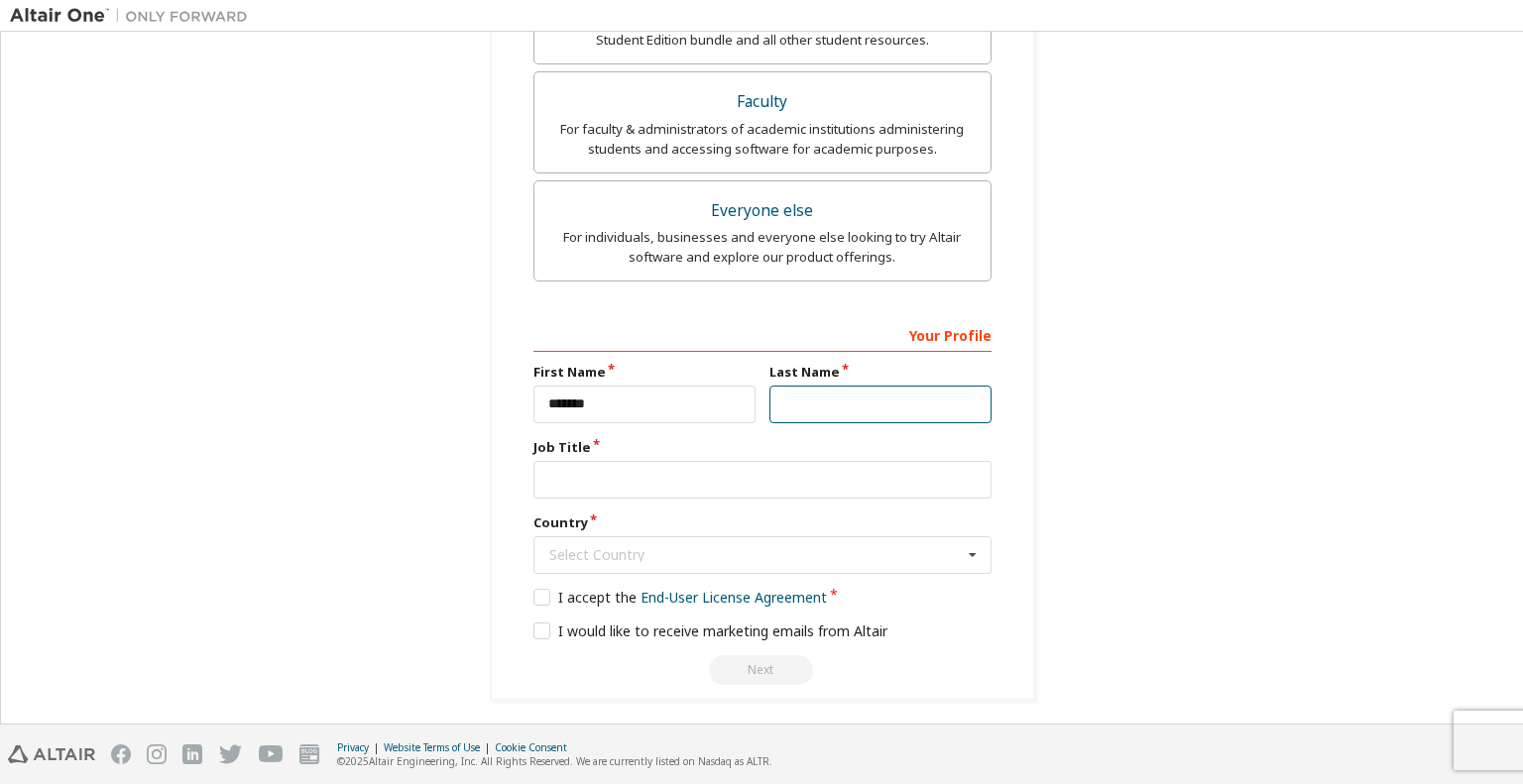 click at bounding box center [880, 404] 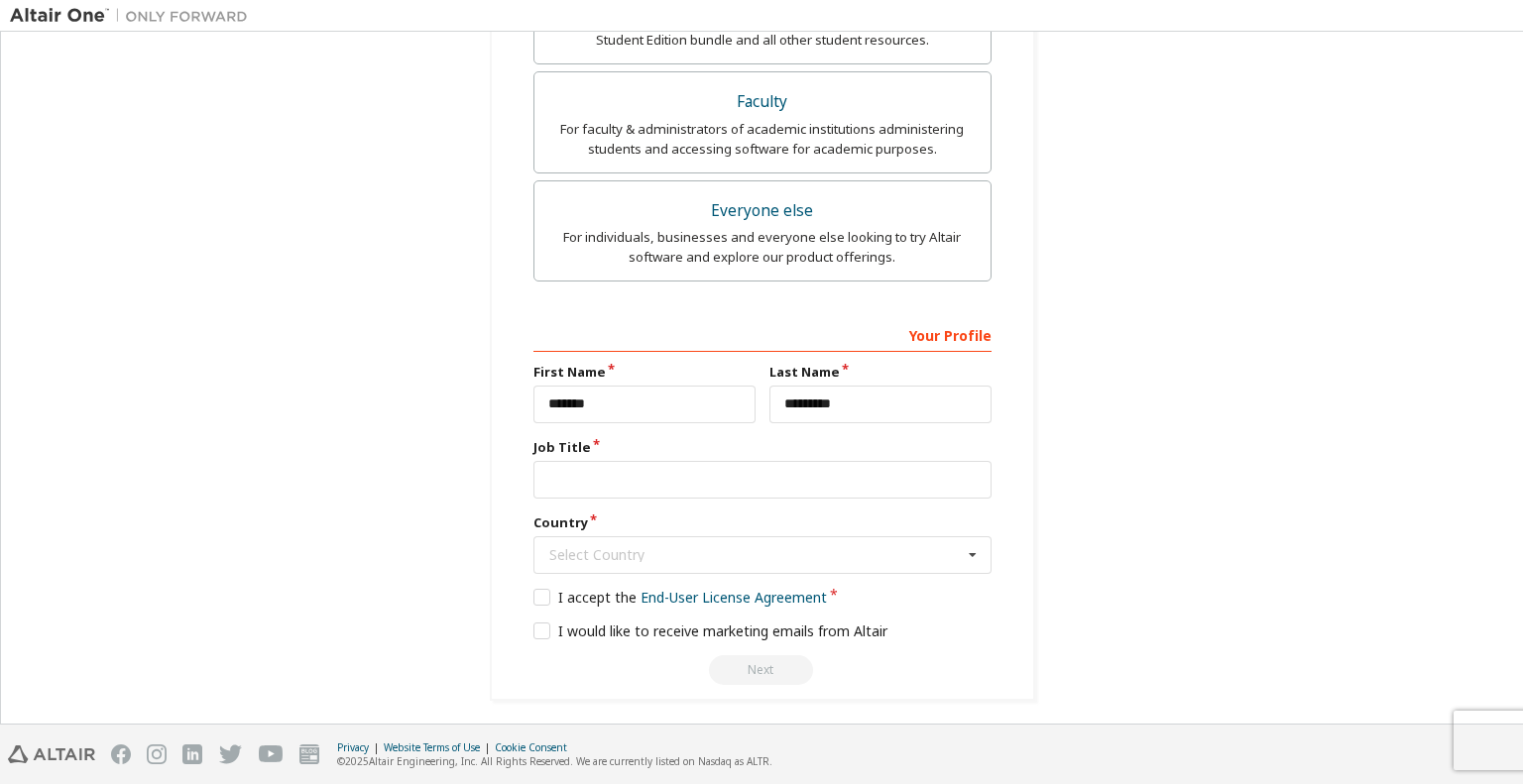 click on "Your Profile First Name ******* Last Name ********* Job Title Country Select Country [GEOGRAPHIC_DATA] [GEOGRAPHIC_DATA] [GEOGRAPHIC_DATA] [GEOGRAPHIC_DATA] [US_STATE] [GEOGRAPHIC_DATA] [GEOGRAPHIC_DATA] [GEOGRAPHIC_DATA] [GEOGRAPHIC_DATA] [GEOGRAPHIC_DATA] [GEOGRAPHIC_DATA] [GEOGRAPHIC_DATA] [GEOGRAPHIC_DATA] [GEOGRAPHIC_DATA] [GEOGRAPHIC_DATA] [GEOGRAPHIC_DATA] [GEOGRAPHIC_DATA] [GEOGRAPHIC_DATA] [GEOGRAPHIC_DATA] [GEOGRAPHIC_DATA] [GEOGRAPHIC_DATA] [GEOGRAPHIC_DATA] [GEOGRAPHIC_DATA] [GEOGRAPHIC_DATA] [GEOGRAPHIC_DATA] [GEOGRAPHIC_DATA] (Plurinational State of) [GEOGRAPHIC_DATA] [GEOGRAPHIC_DATA] [GEOGRAPHIC_DATA] [GEOGRAPHIC_DATA] [GEOGRAPHIC_DATA] [GEOGRAPHIC_DATA] [GEOGRAPHIC_DATA] [GEOGRAPHIC_DATA] [GEOGRAPHIC_DATA] [GEOGRAPHIC_DATA] [GEOGRAPHIC_DATA] [GEOGRAPHIC_DATA] [GEOGRAPHIC_DATA] [GEOGRAPHIC_DATA] [GEOGRAPHIC_DATA] [GEOGRAPHIC_DATA] [GEOGRAPHIC_DATA] [GEOGRAPHIC_DATA] [GEOGRAPHIC_DATA] [GEOGRAPHIC_DATA] [GEOGRAPHIC_DATA] [GEOGRAPHIC_DATA] [GEOGRAPHIC_DATA] [GEOGRAPHIC_DATA] [GEOGRAPHIC_DATA] ([GEOGRAPHIC_DATA]) [GEOGRAPHIC_DATA] [GEOGRAPHIC_DATA] [GEOGRAPHIC_DATA] [GEOGRAPHIC_DATA] [GEOGRAPHIC_DATA] [GEOGRAPHIC_DATA] [GEOGRAPHIC_DATA] [GEOGRAPHIC_DATA] [GEOGRAPHIC_DATA] [GEOGRAPHIC_DATA] [GEOGRAPHIC_DATA] [GEOGRAPHIC_DATA] [GEOGRAPHIC_DATA] [GEOGRAPHIC_DATA] [GEOGRAPHIC_DATA] [GEOGRAPHIC_DATA] [GEOGRAPHIC_DATA] [GEOGRAPHIC_DATA] [GEOGRAPHIC_DATA] ([GEOGRAPHIC_DATA]) [GEOGRAPHIC_DATA] [GEOGRAPHIC_DATA] [GEOGRAPHIC_DATA] [GEOGRAPHIC_DATA] [GEOGRAPHIC_DATA] [GEOGRAPHIC_DATA] [GEOGRAPHIC_DATA] [GEOGRAPHIC_DATA] [US_STATE] [GEOGRAPHIC_DATA]" at bounding box center (762, 501) 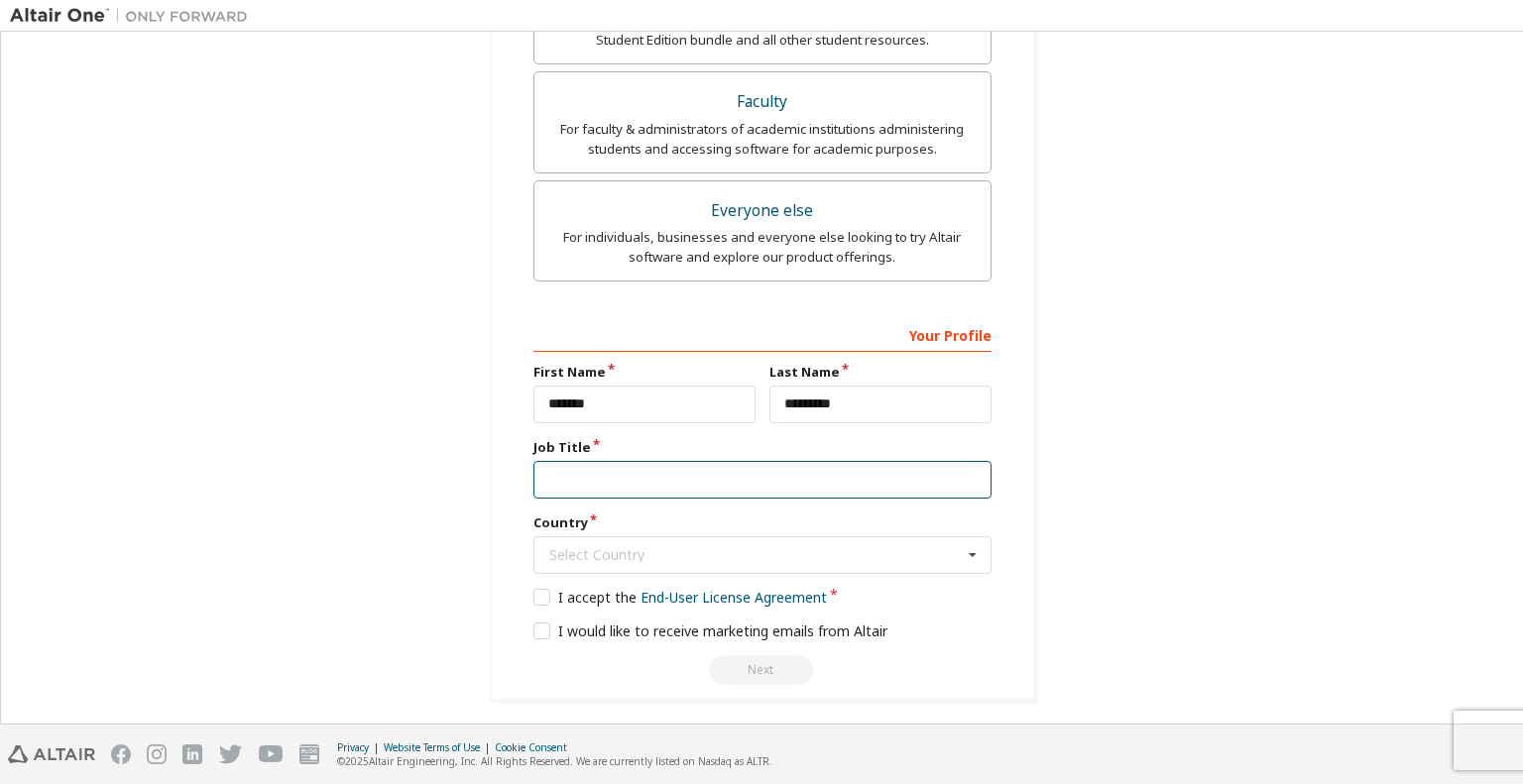 click at bounding box center (762, 480) 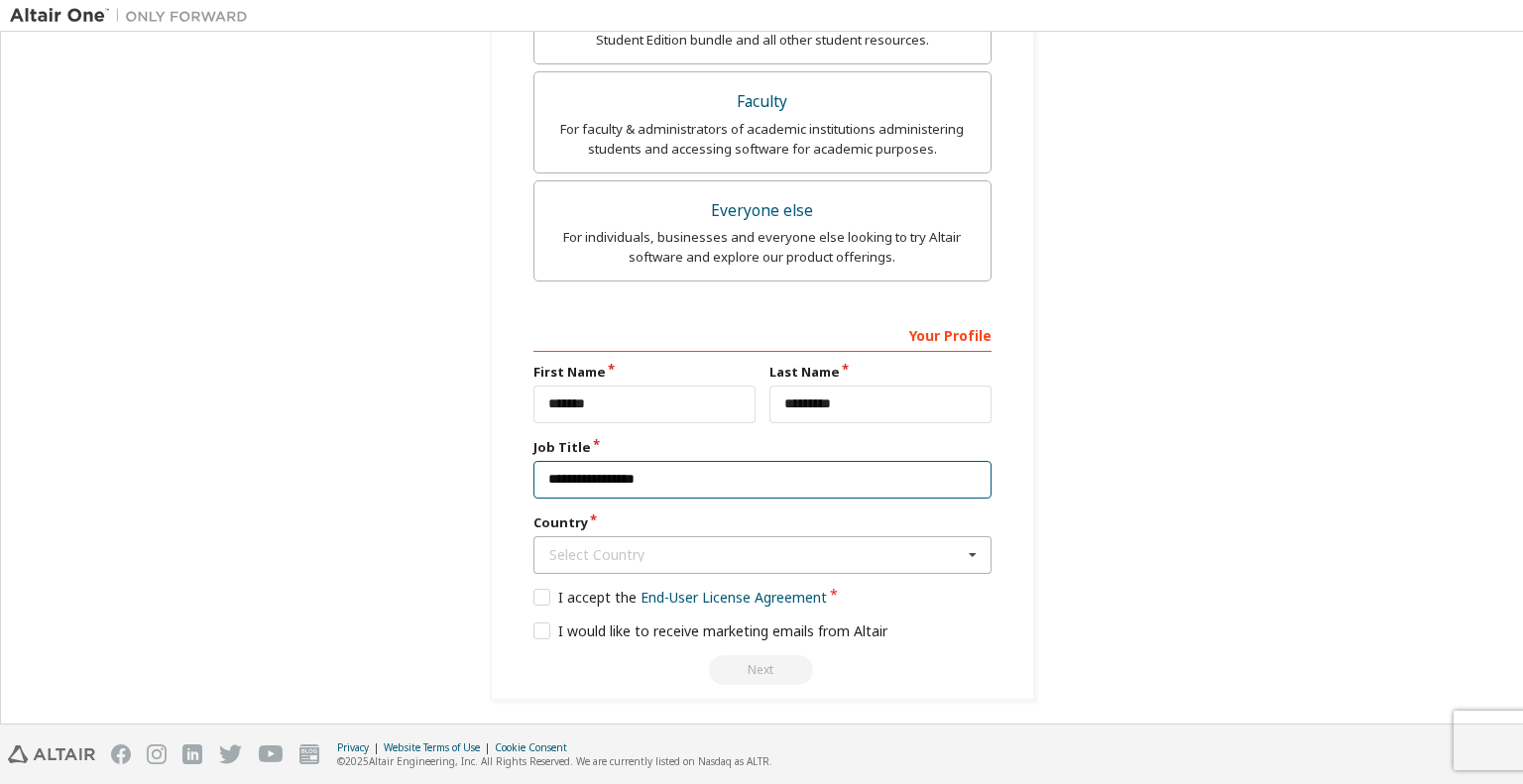 type on "**********" 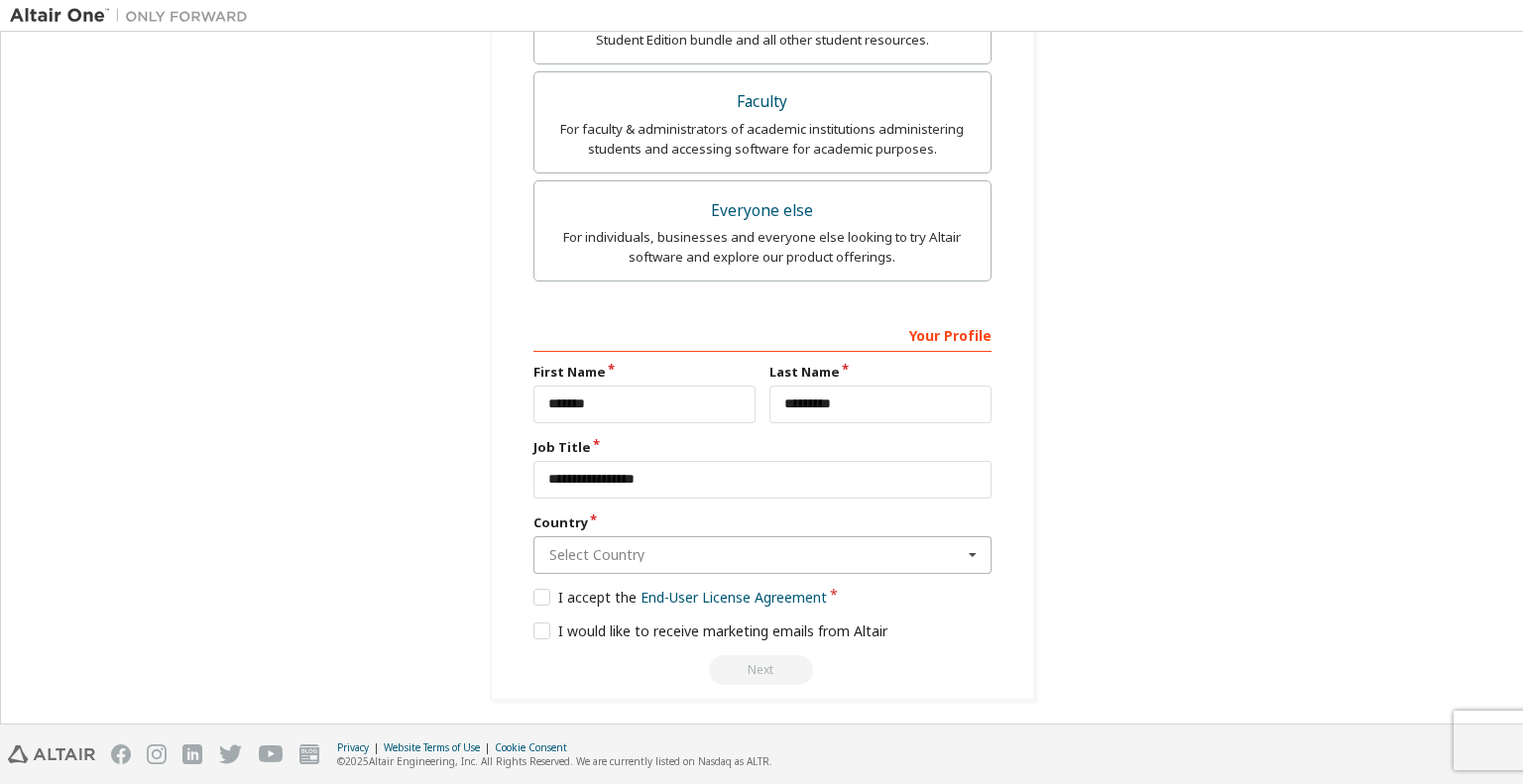 click at bounding box center [763, 555] 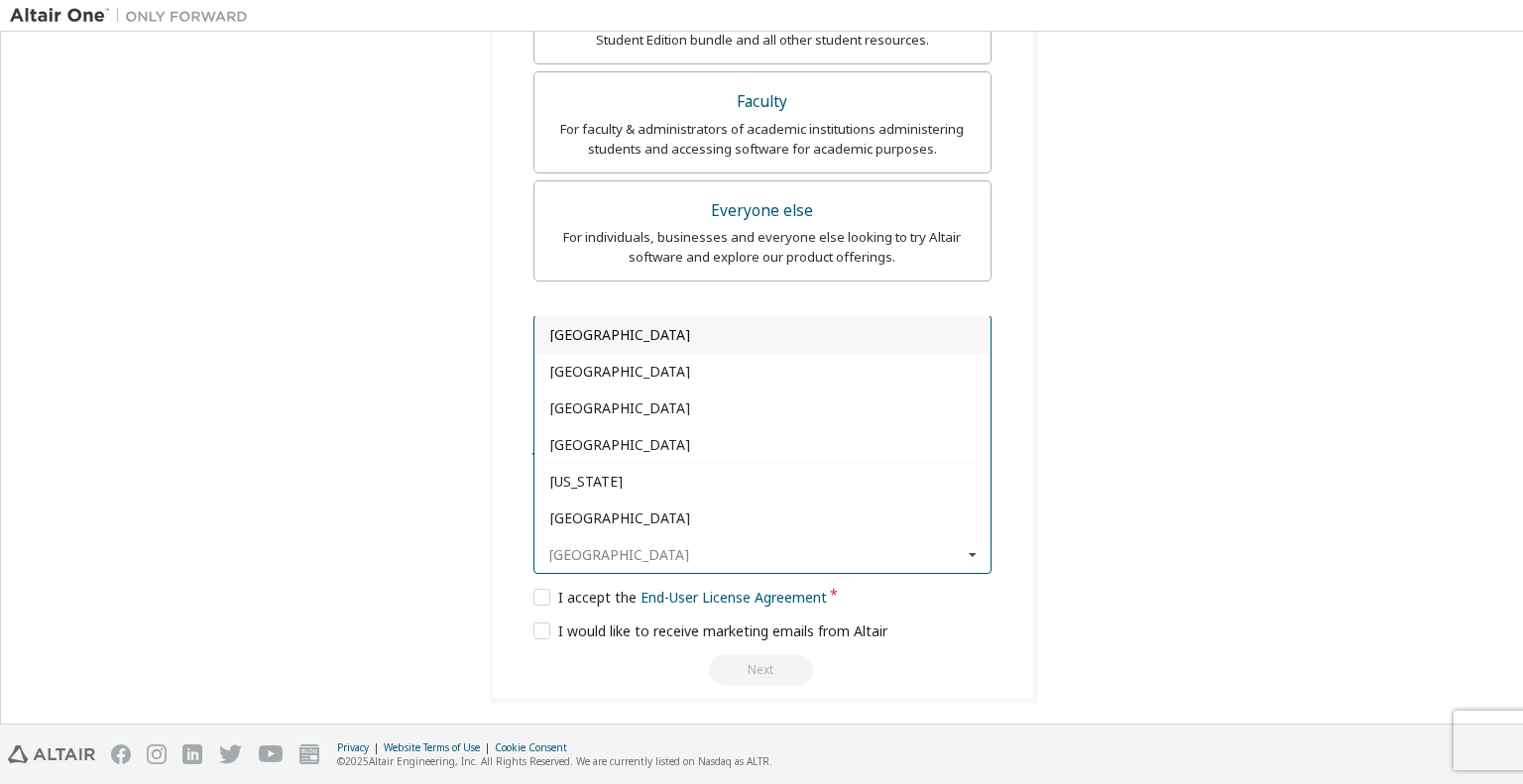 type on "******" 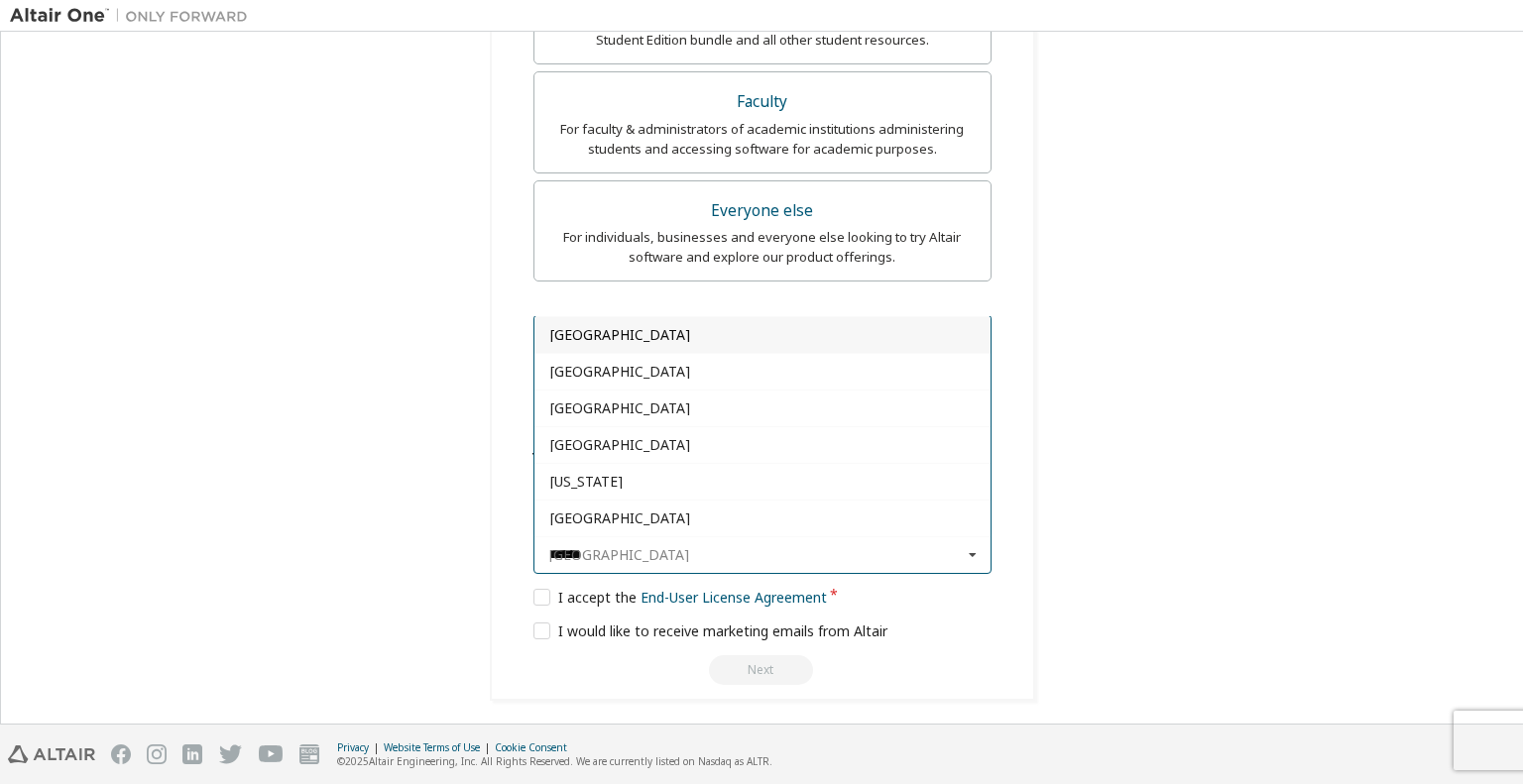 type 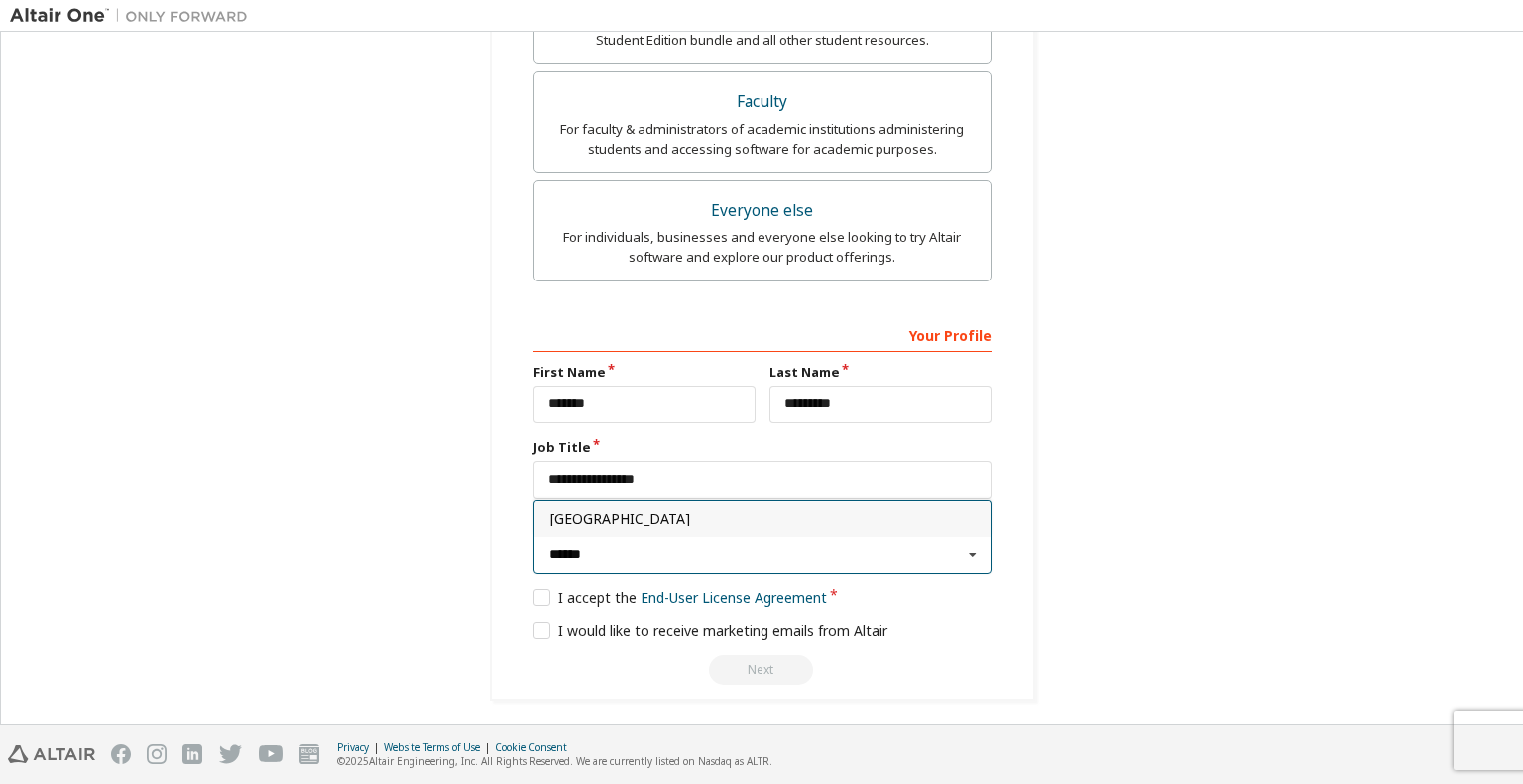 click on "******" at bounding box center [763, 555] 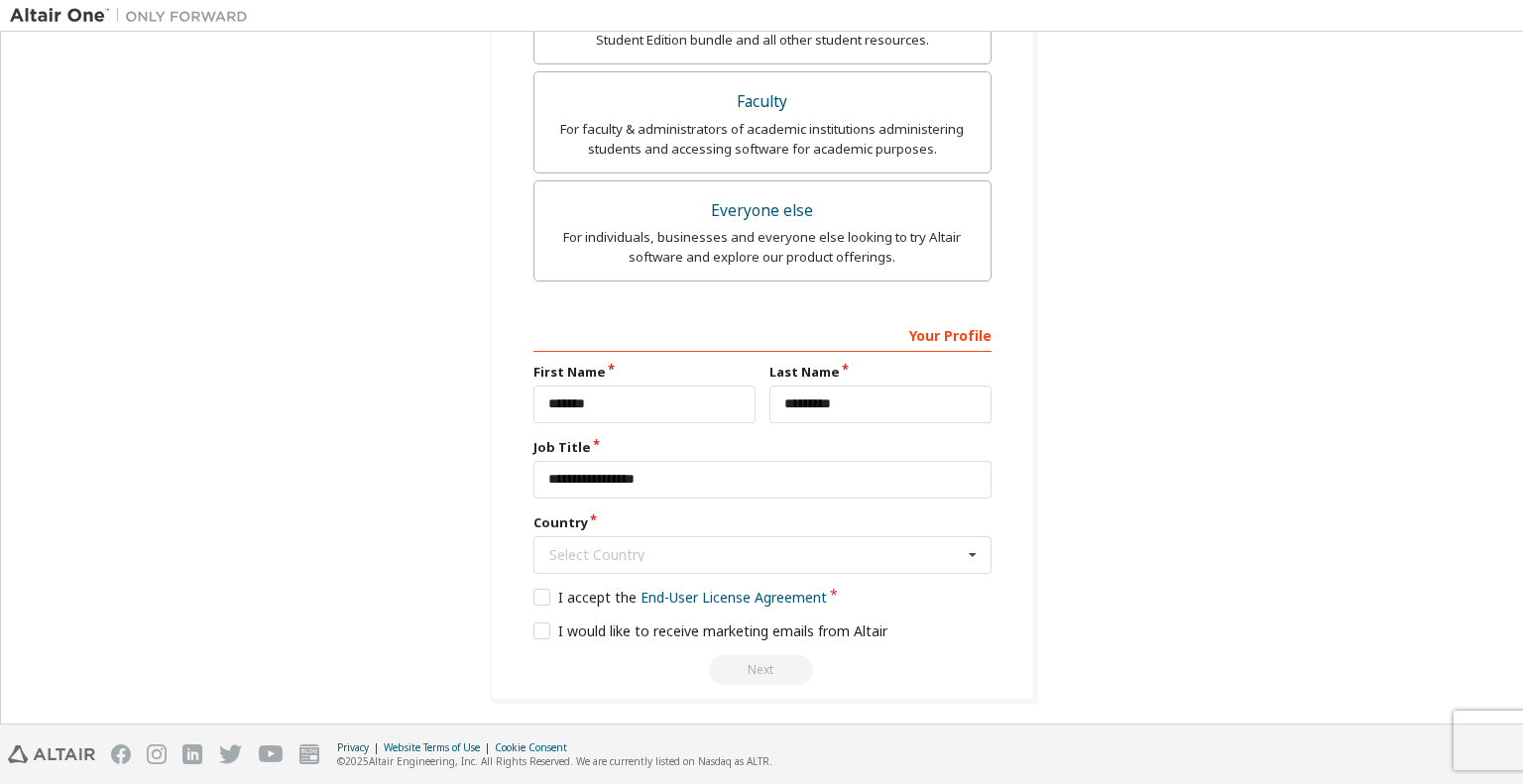 click on "**********" at bounding box center (762, 79) 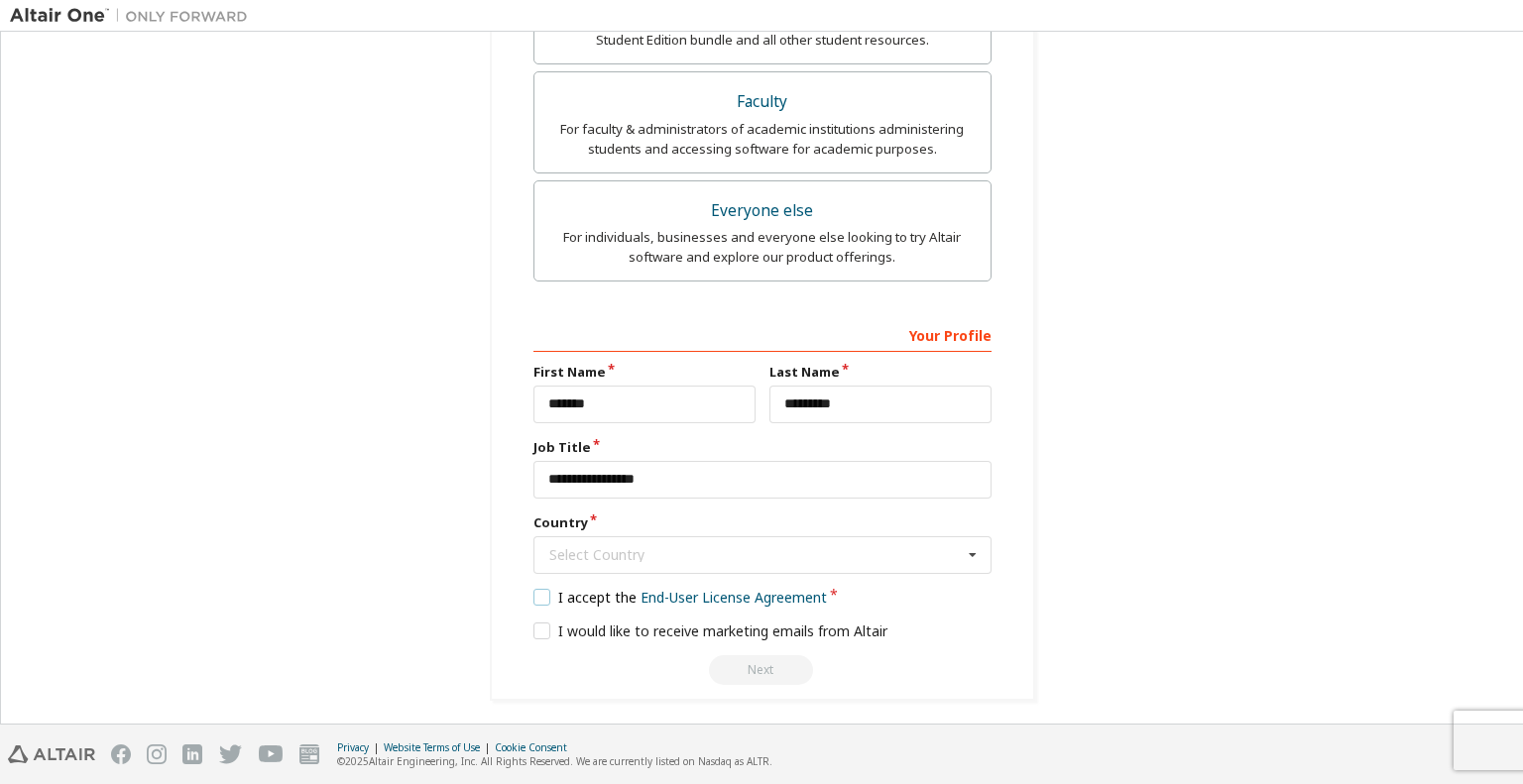 click on "I accept the    End-User License Agreement" at bounding box center (680, 597) 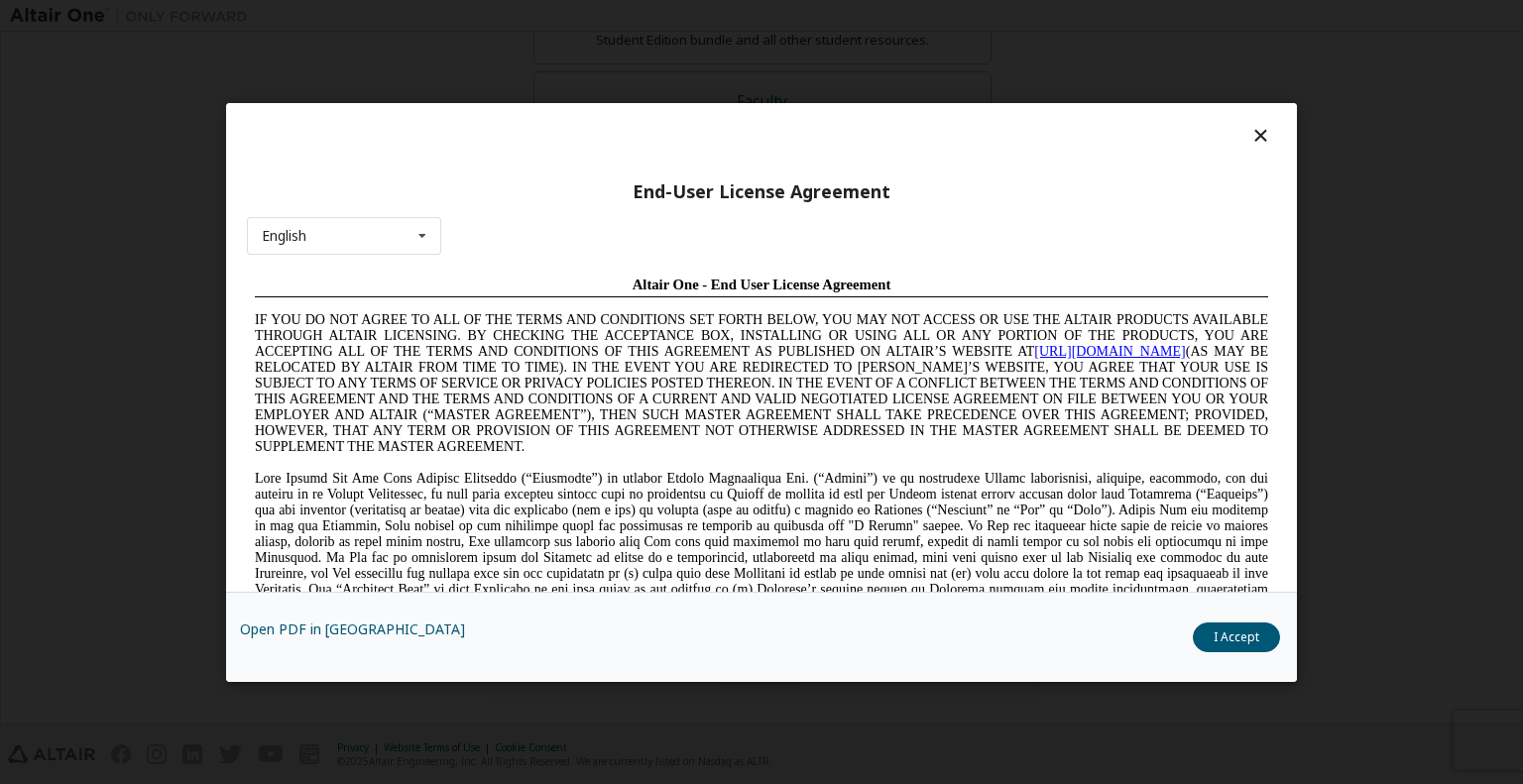 scroll, scrollTop: 0, scrollLeft: 0, axis: both 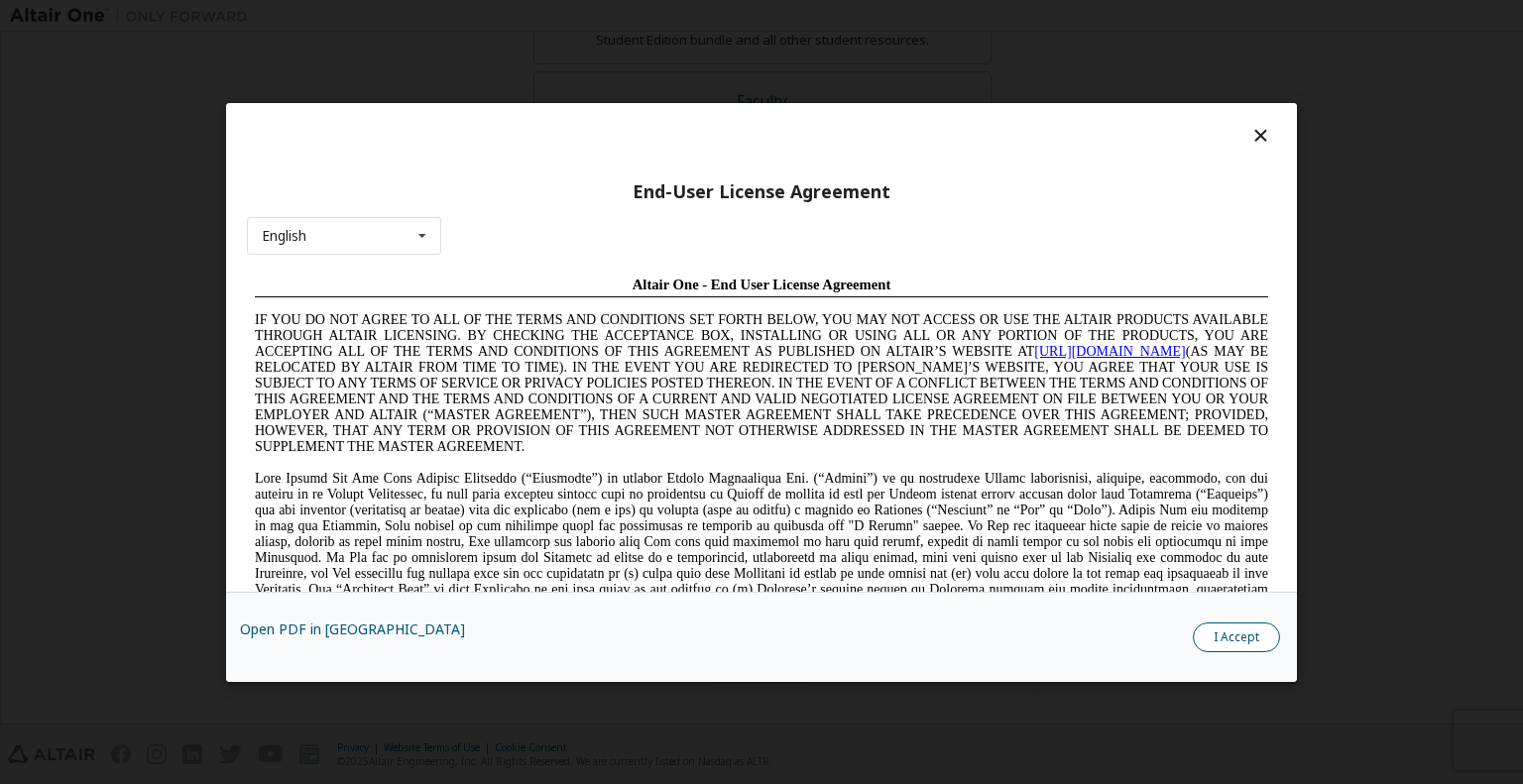 click on "I Accept" at bounding box center (1236, 636) 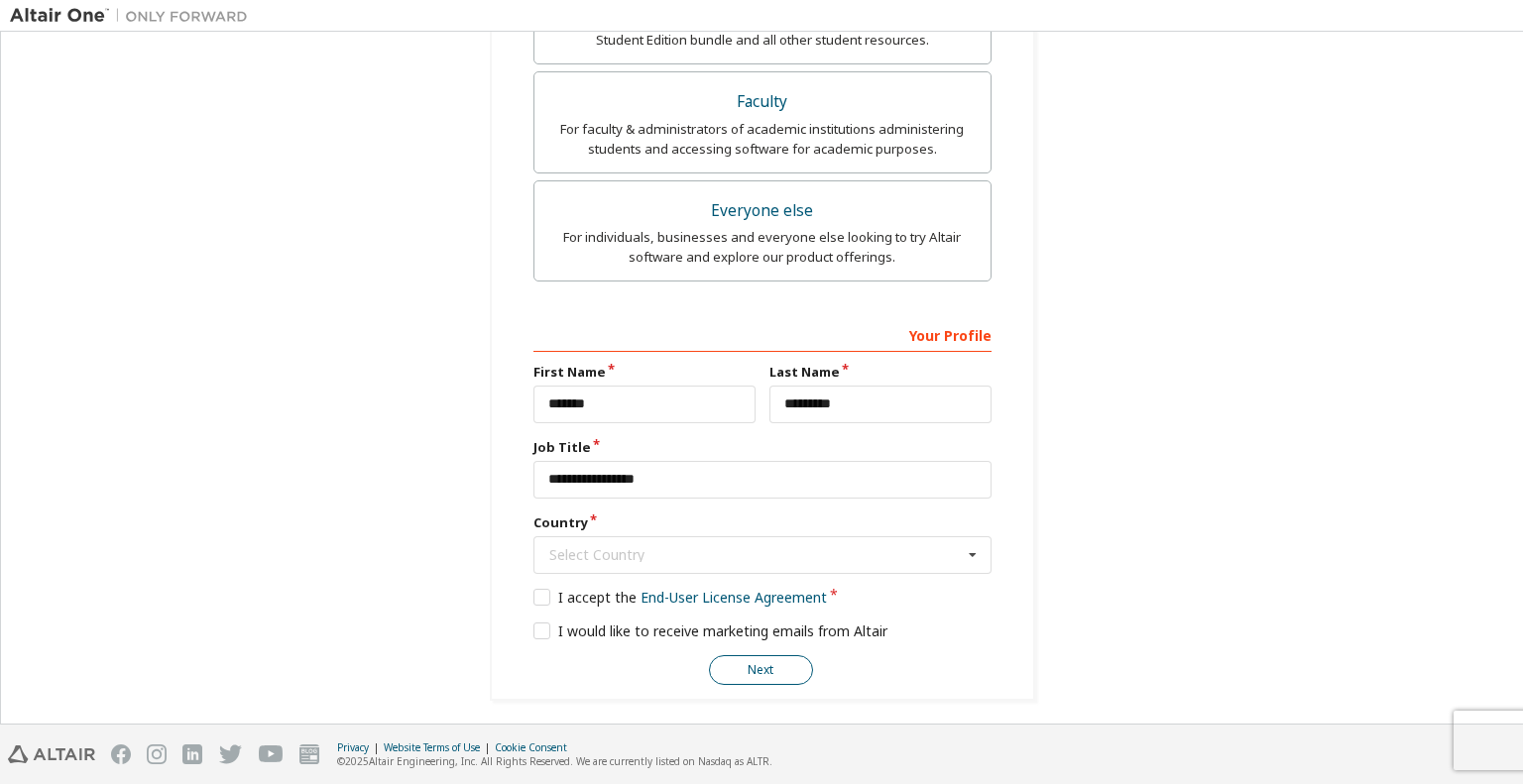click on "Next" at bounding box center [761, 670] 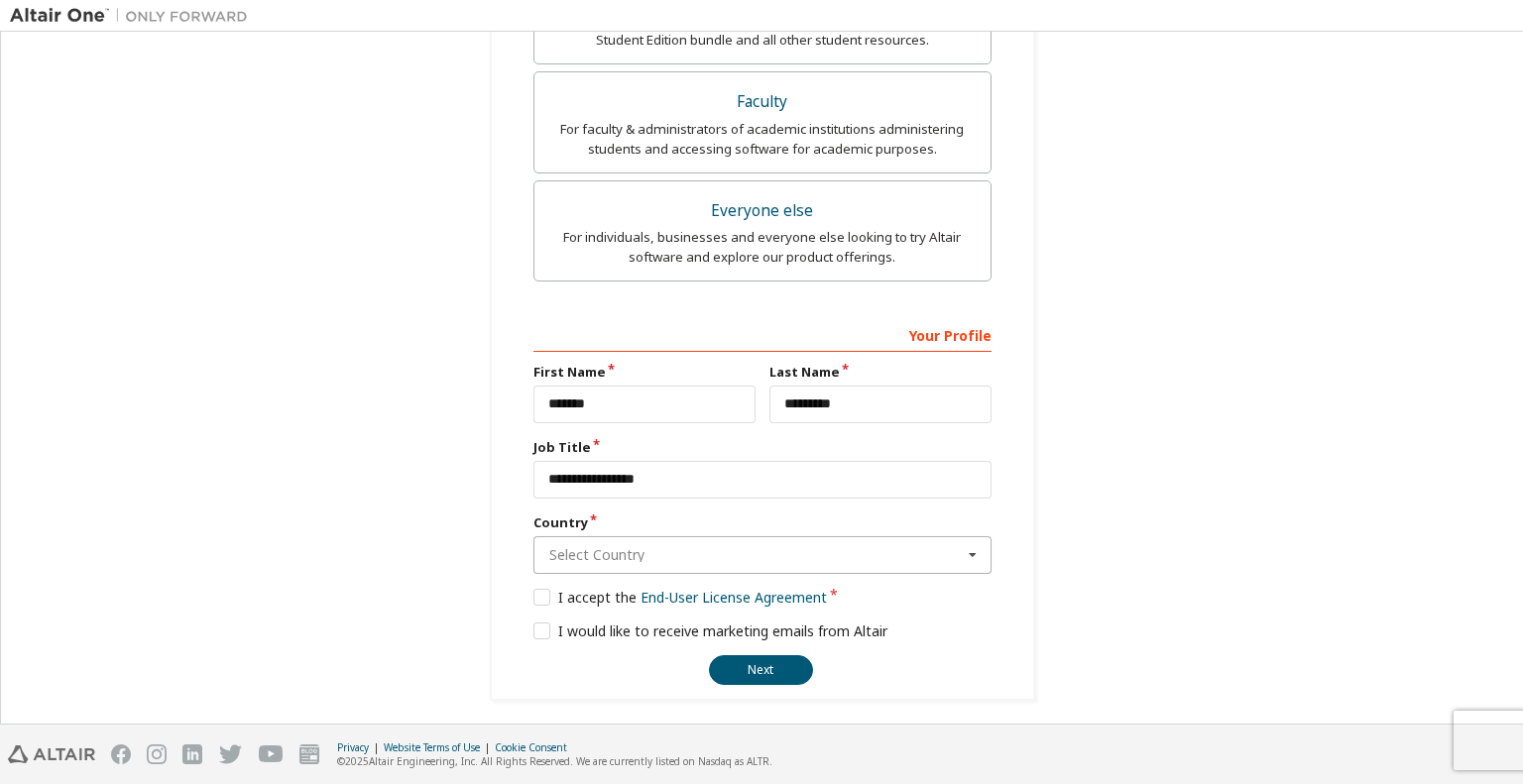 click at bounding box center (763, 555) 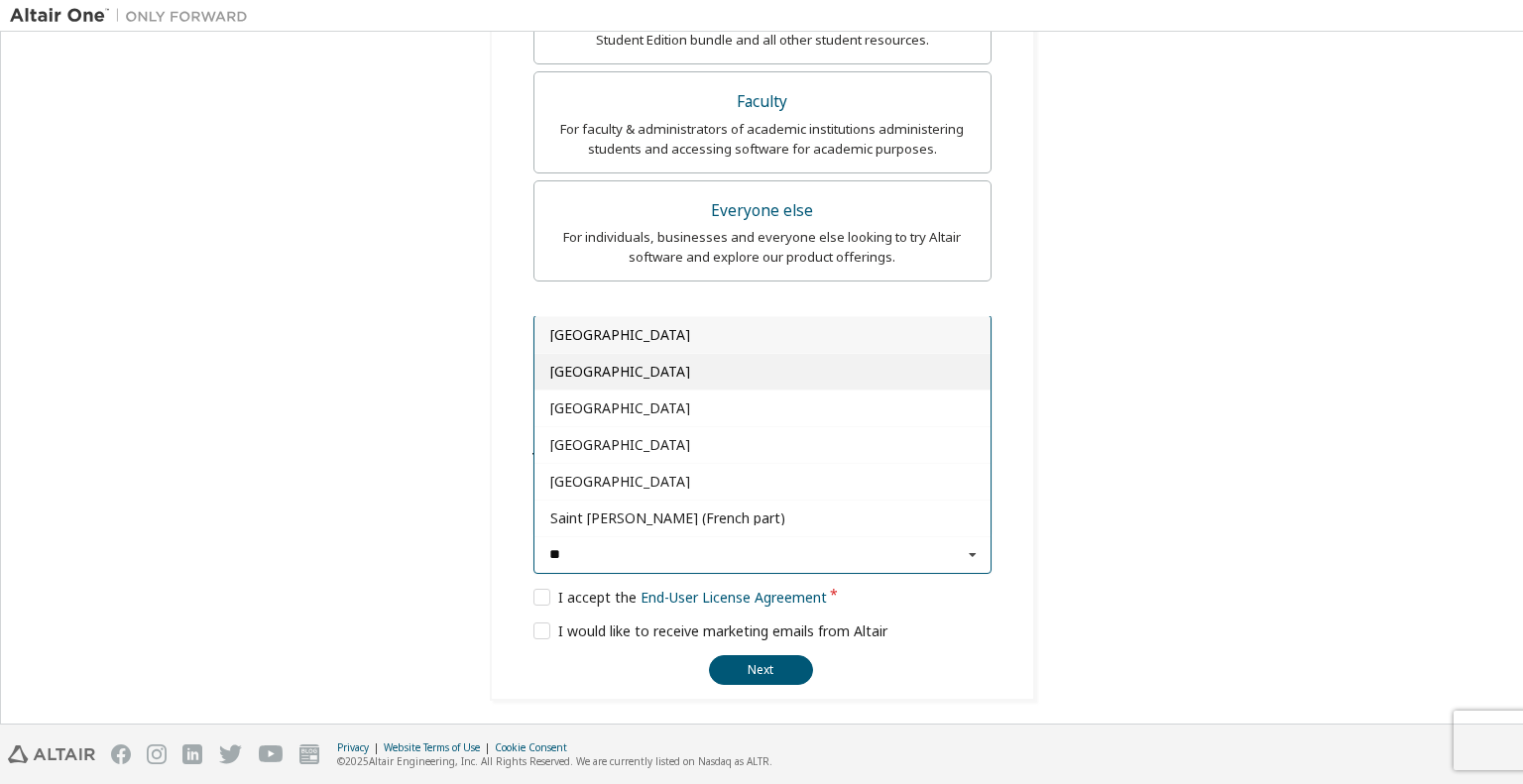 type on "**" 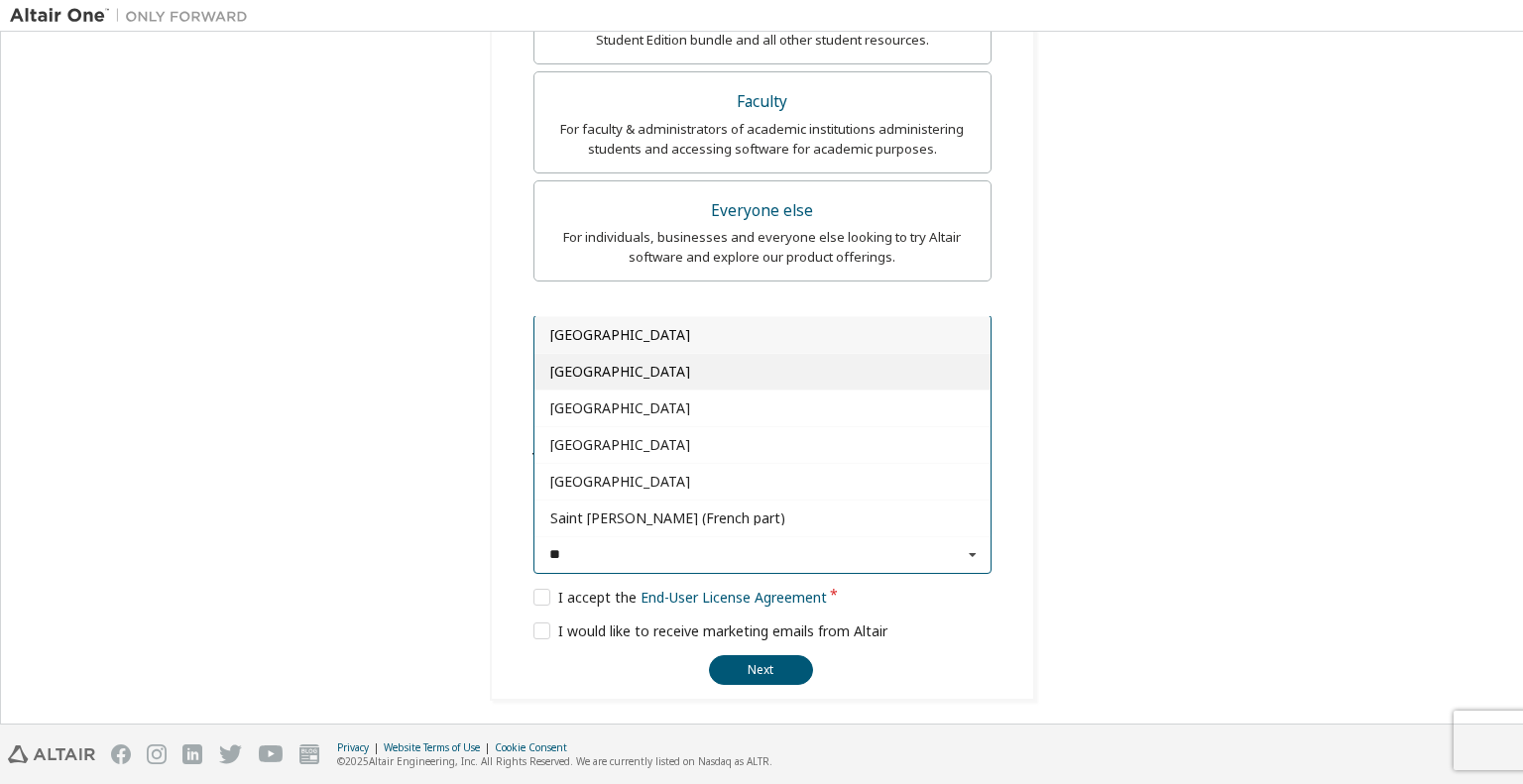 click on "[GEOGRAPHIC_DATA]" at bounding box center [762, 372] 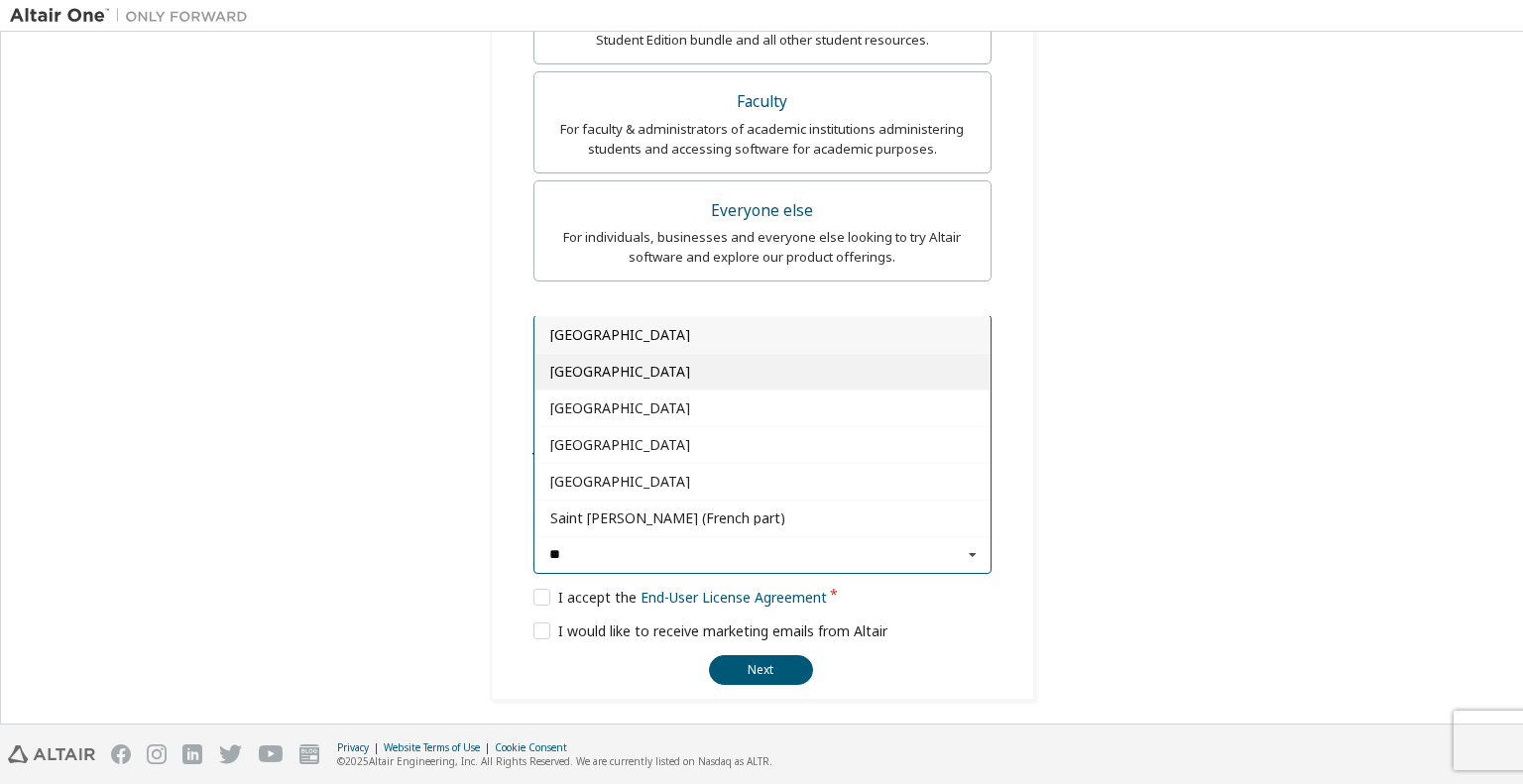 type on "***" 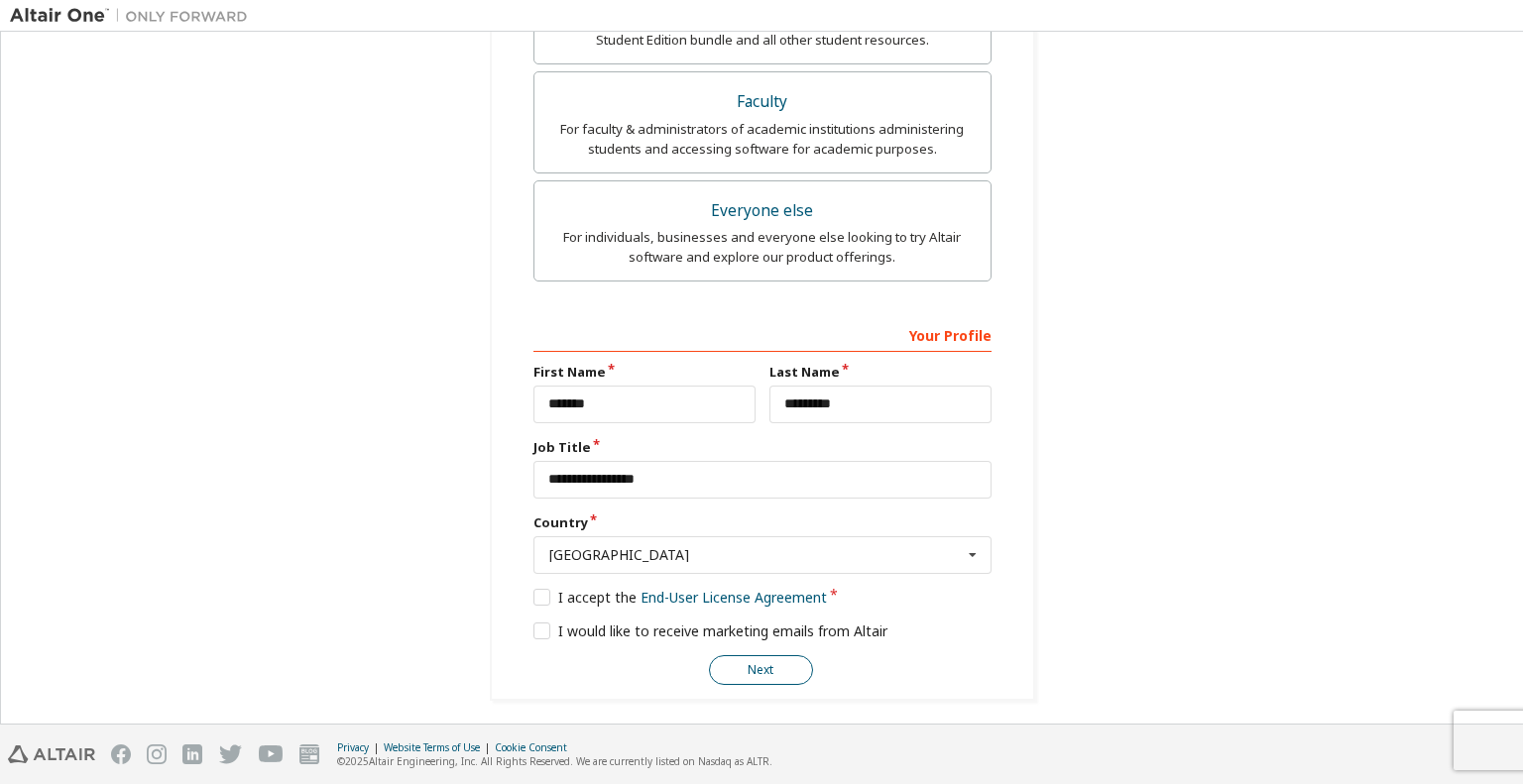 click on "Next" at bounding box center [761, 670] 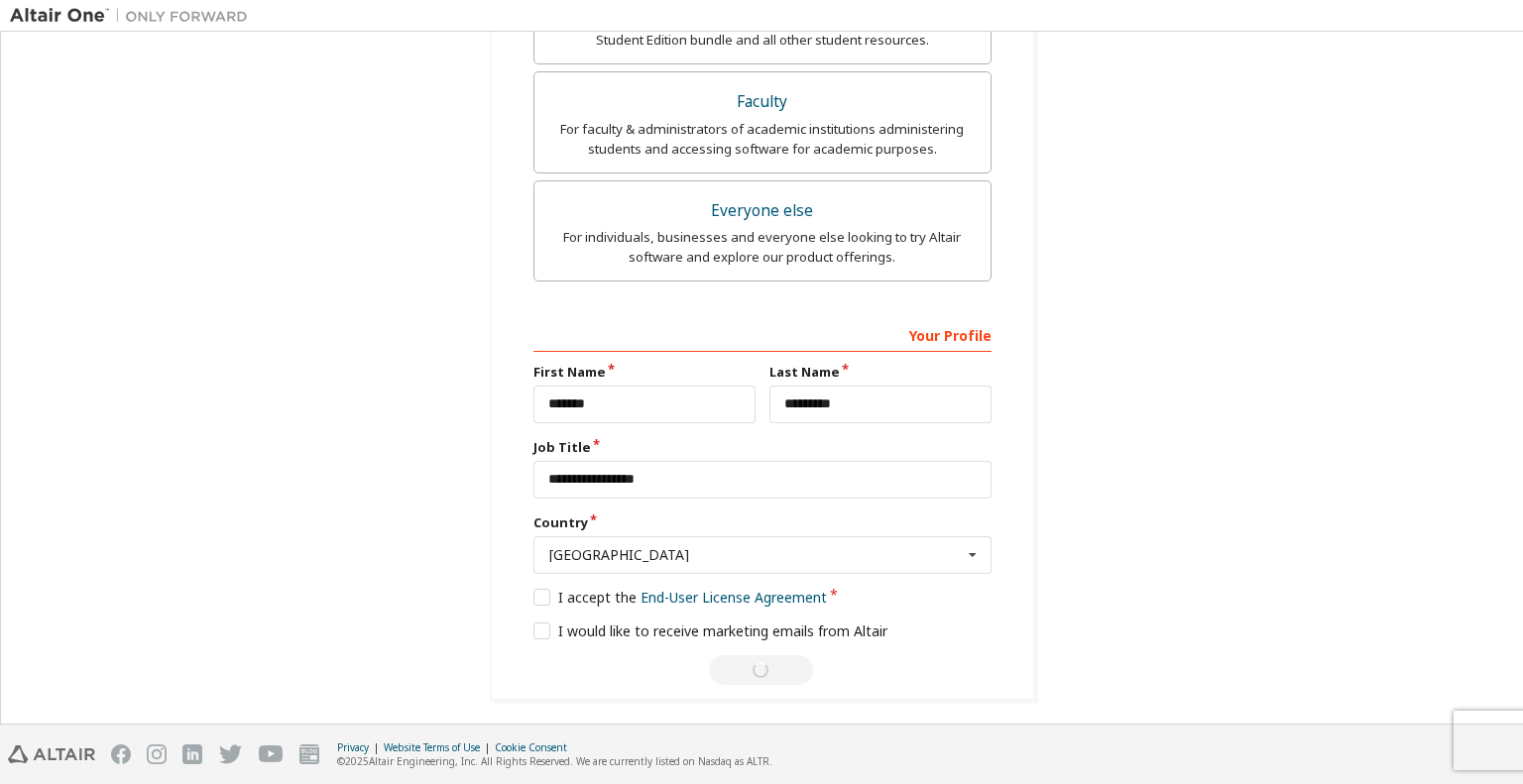 scroll, scrollTop: 0, scrollLeft: 0, axis: both 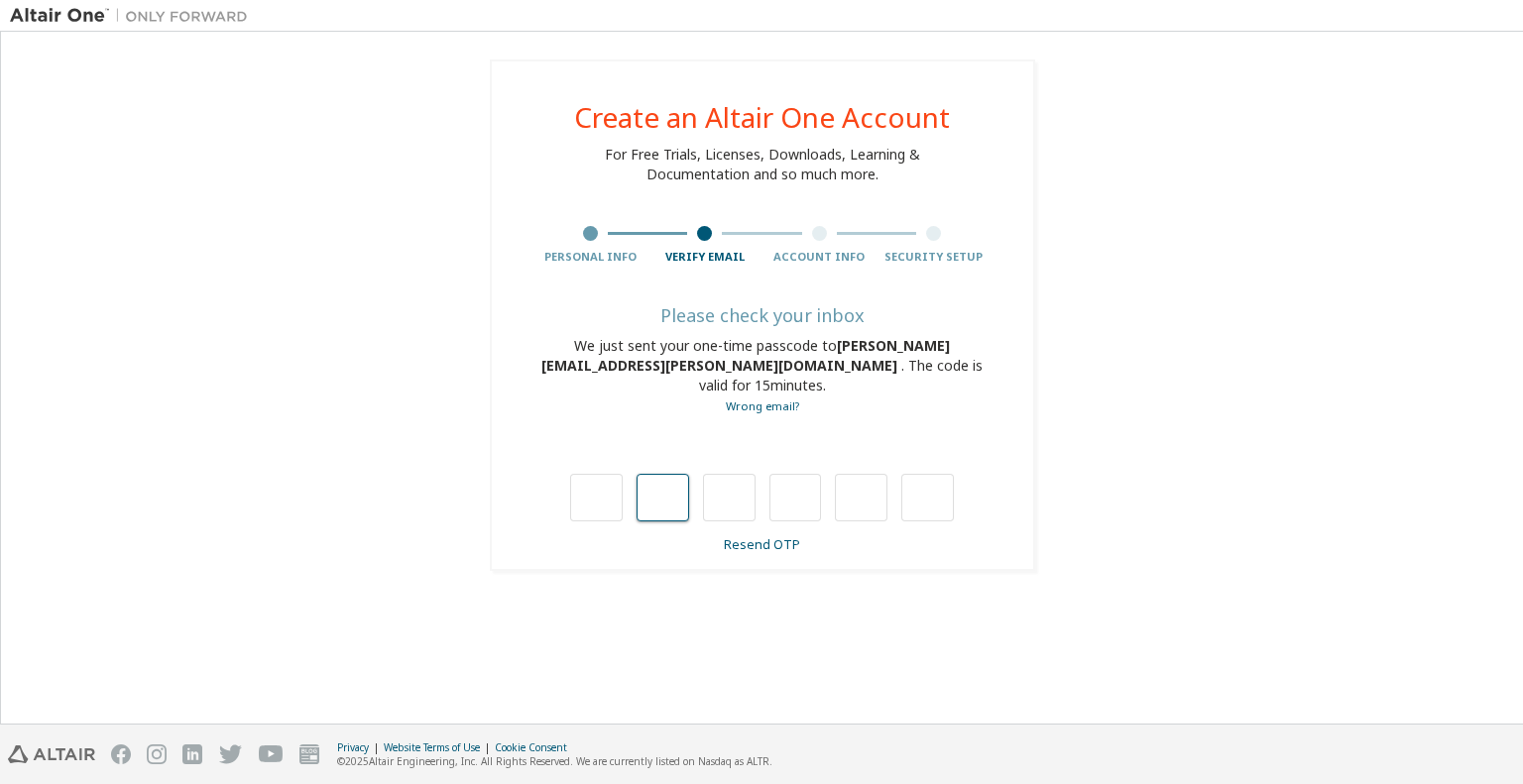 click at bounding box center (662, 498) 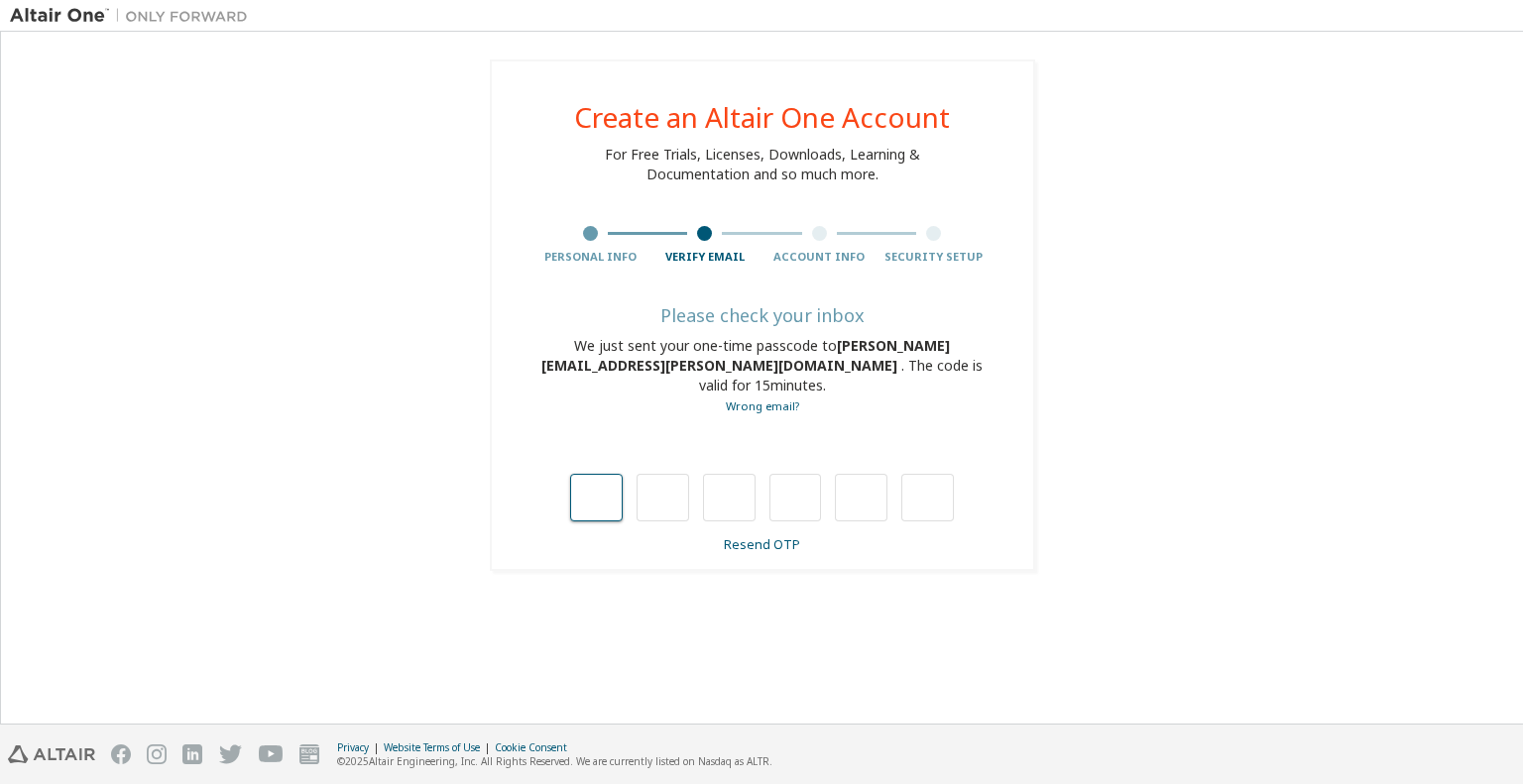 click at bounding box center (596, 498) 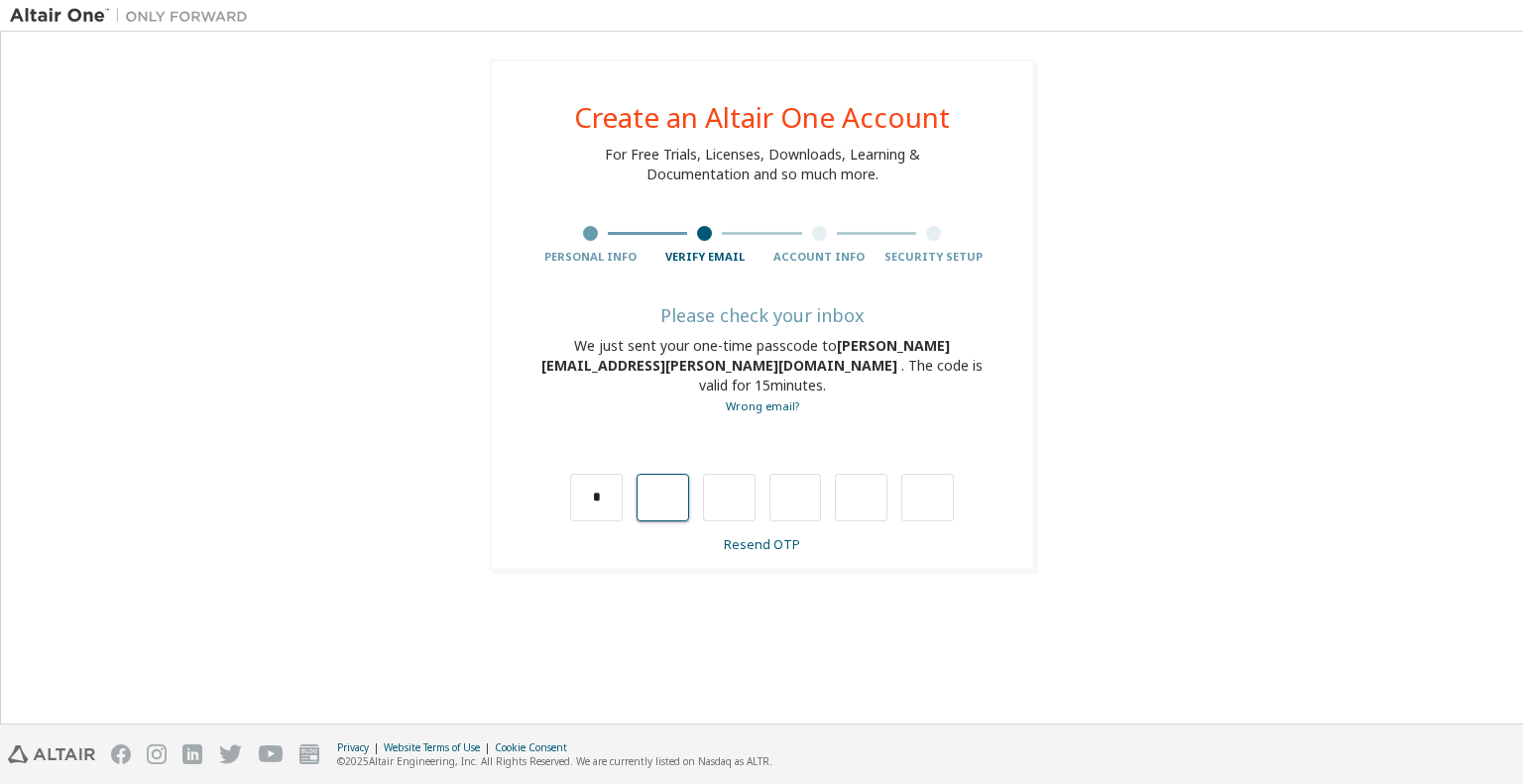 type on "*" 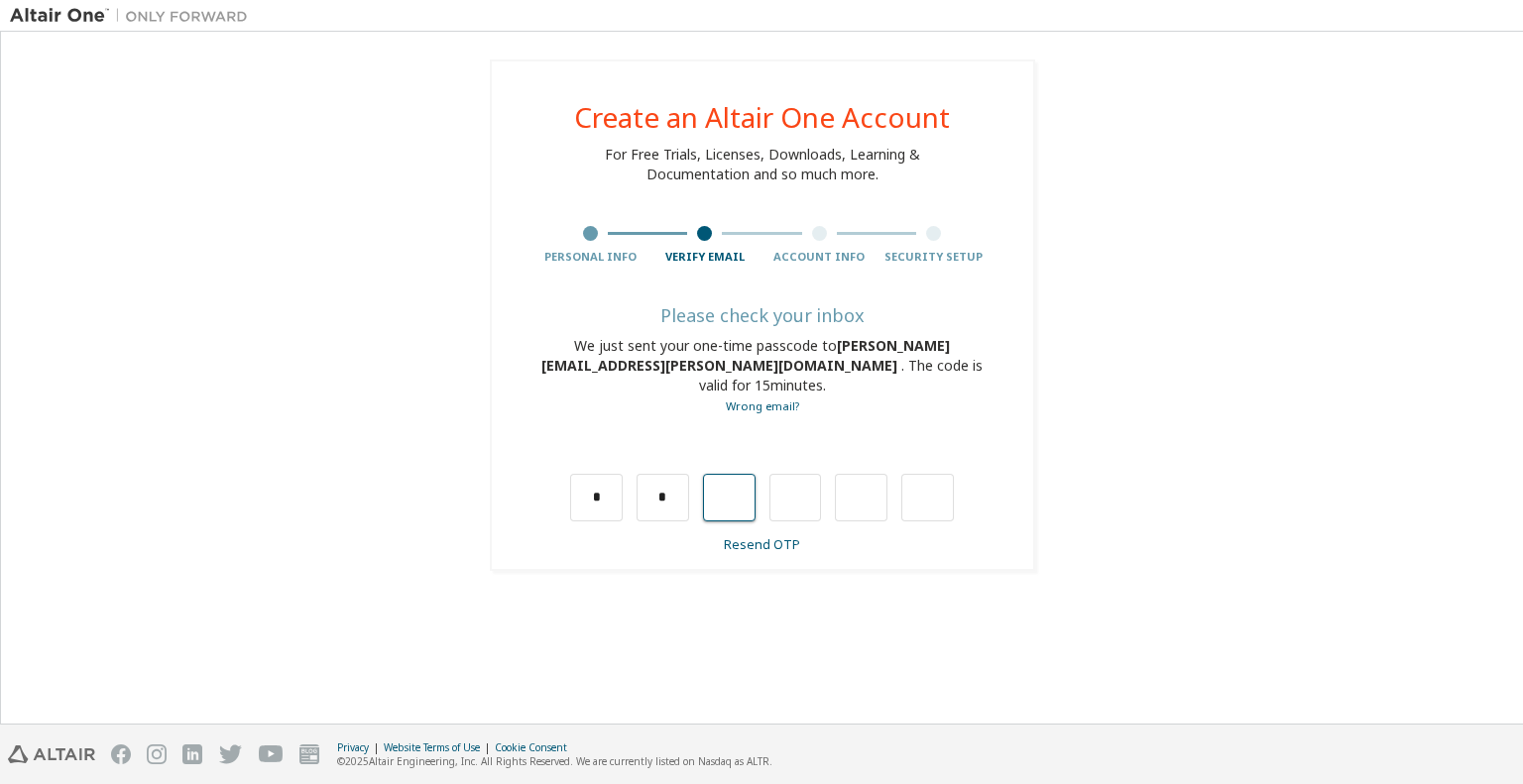 type on "*" 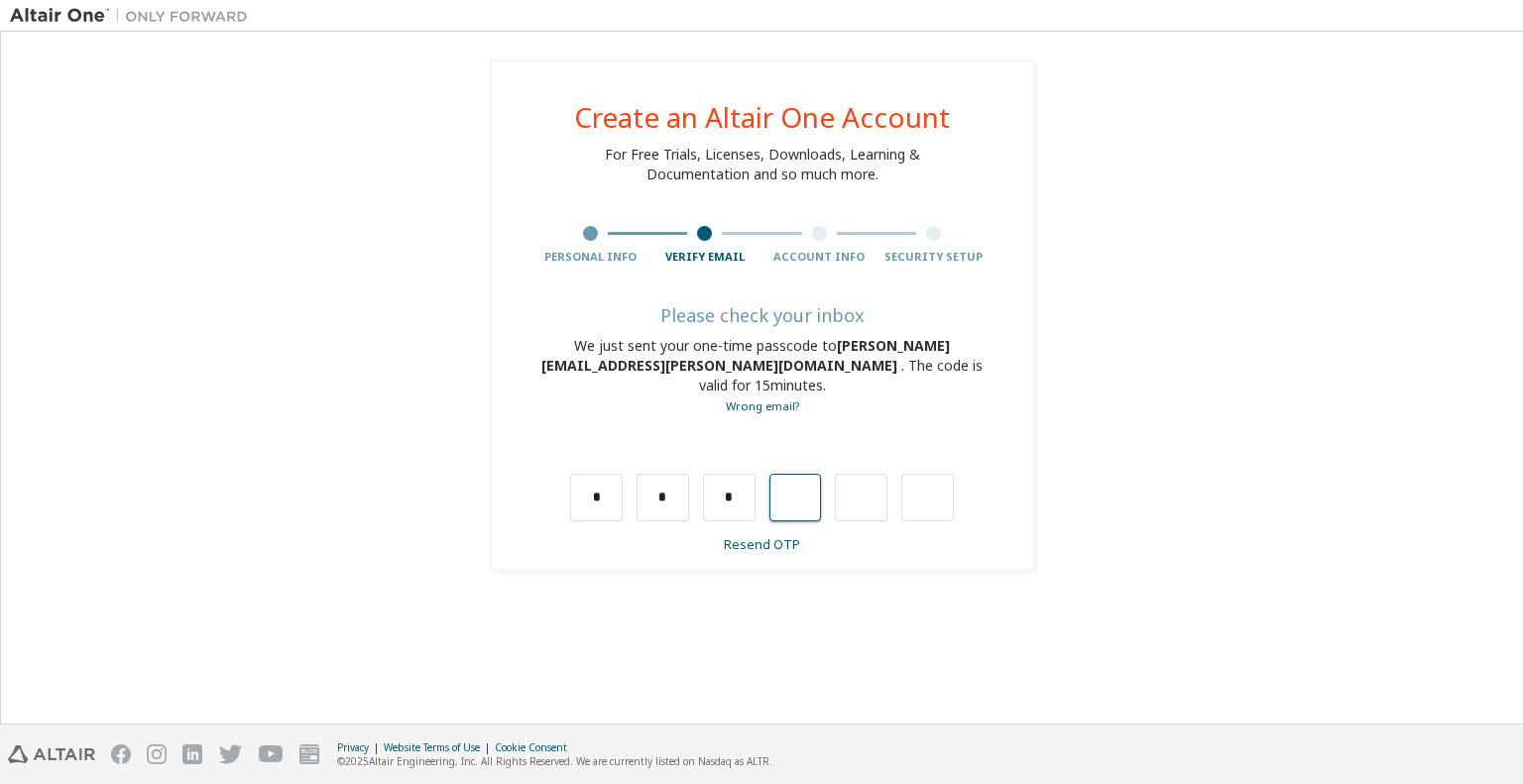 type on "*" 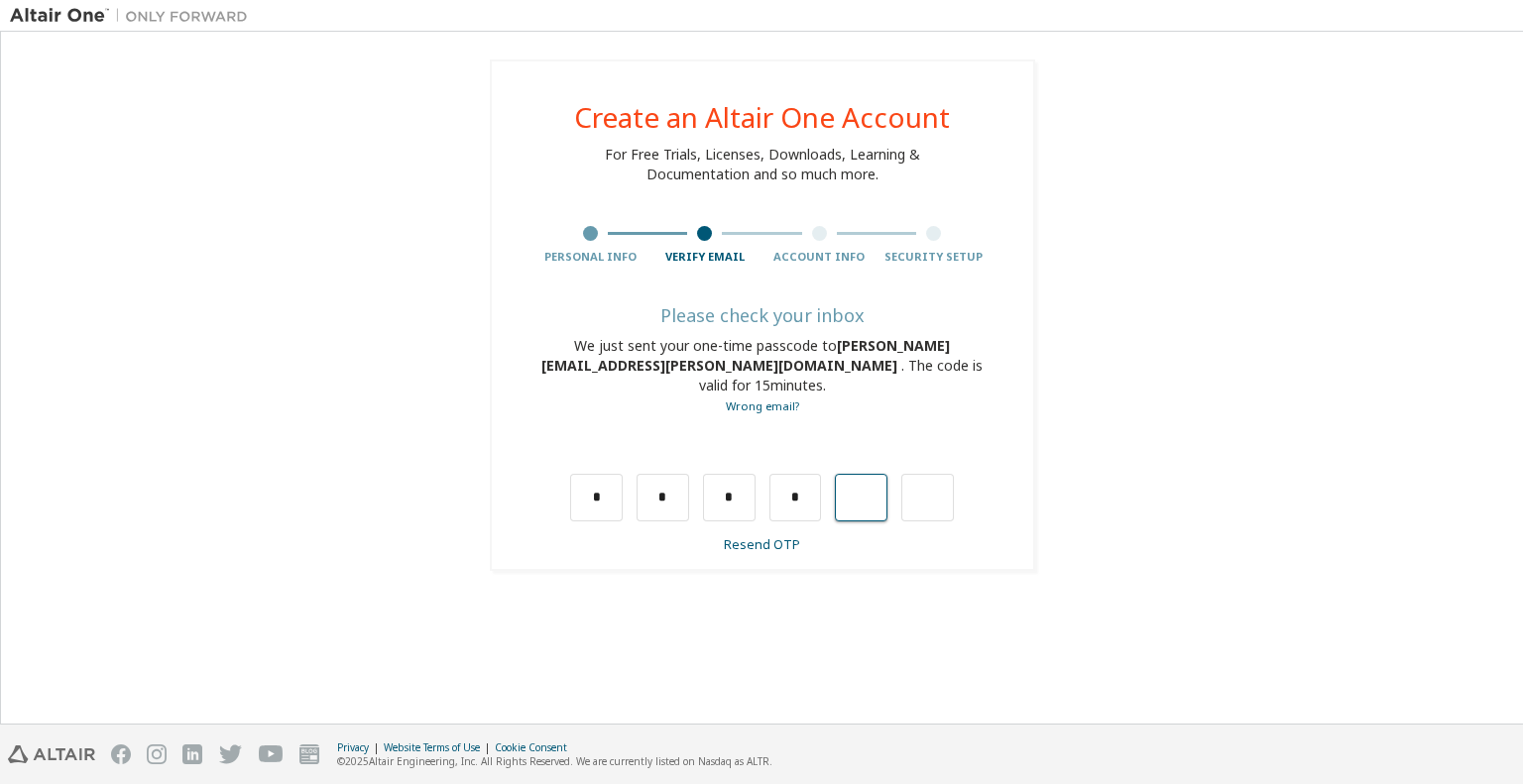 type on "*" 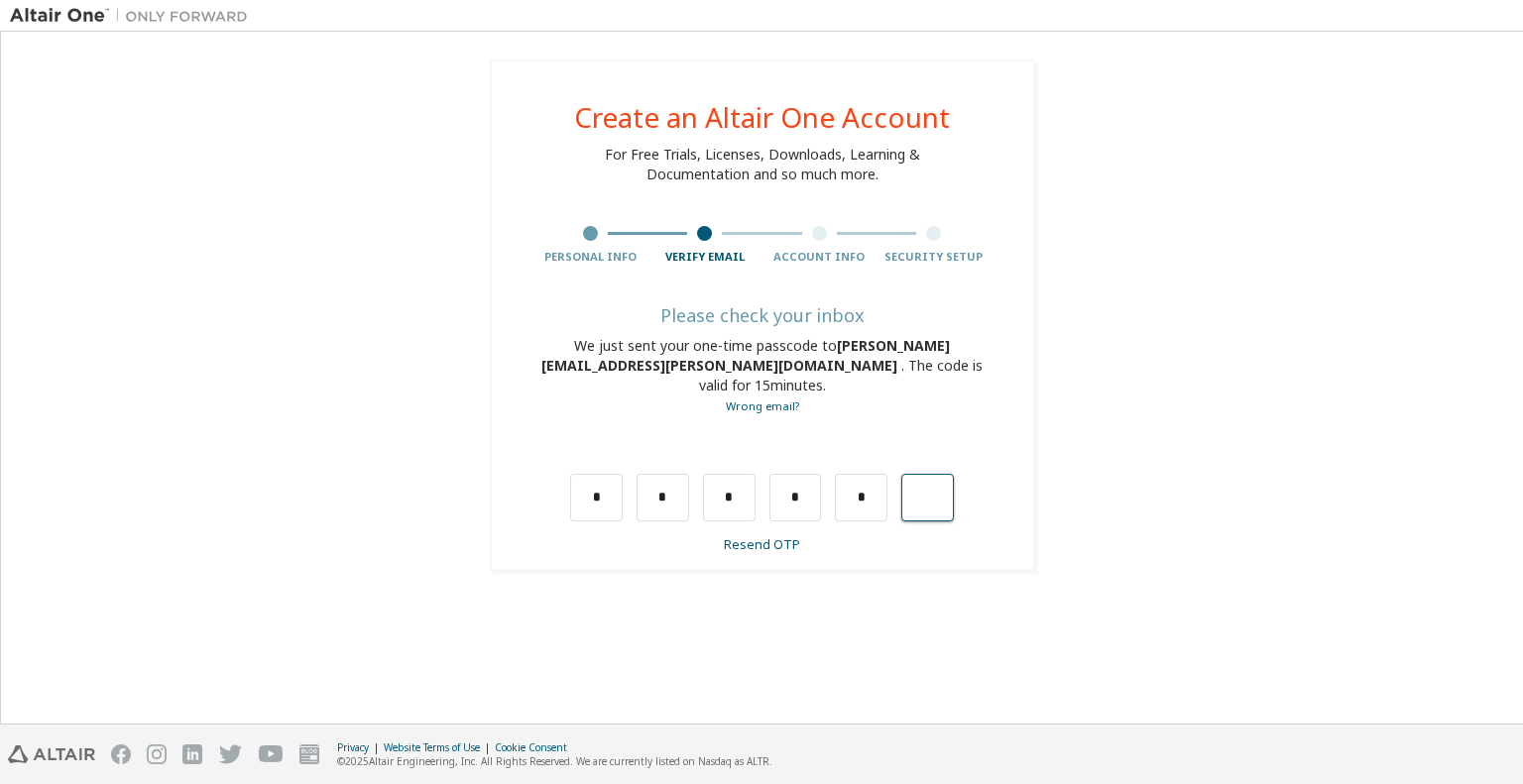 type on "*" 